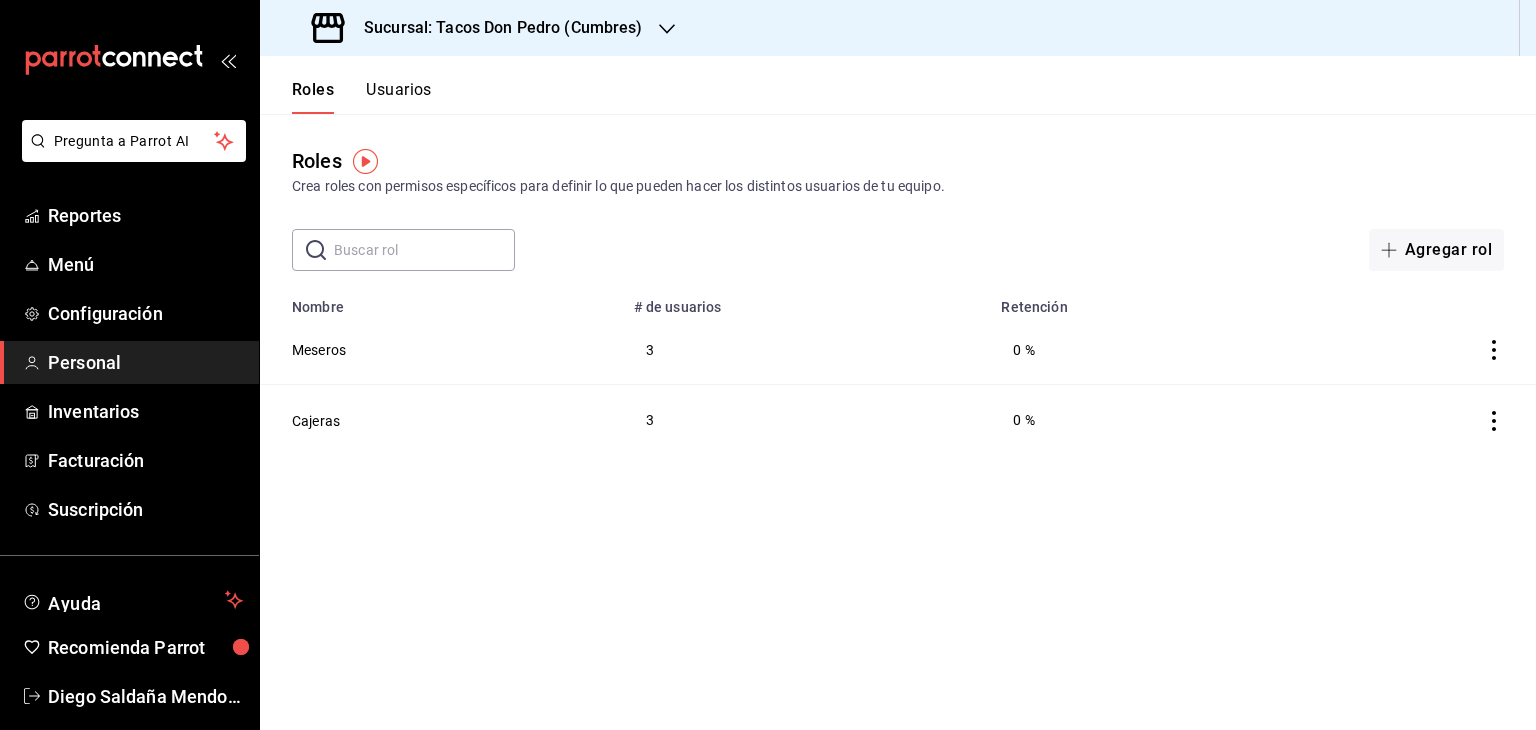 scroll, scrollTop: 0, scrollLeft: 0, axis: both 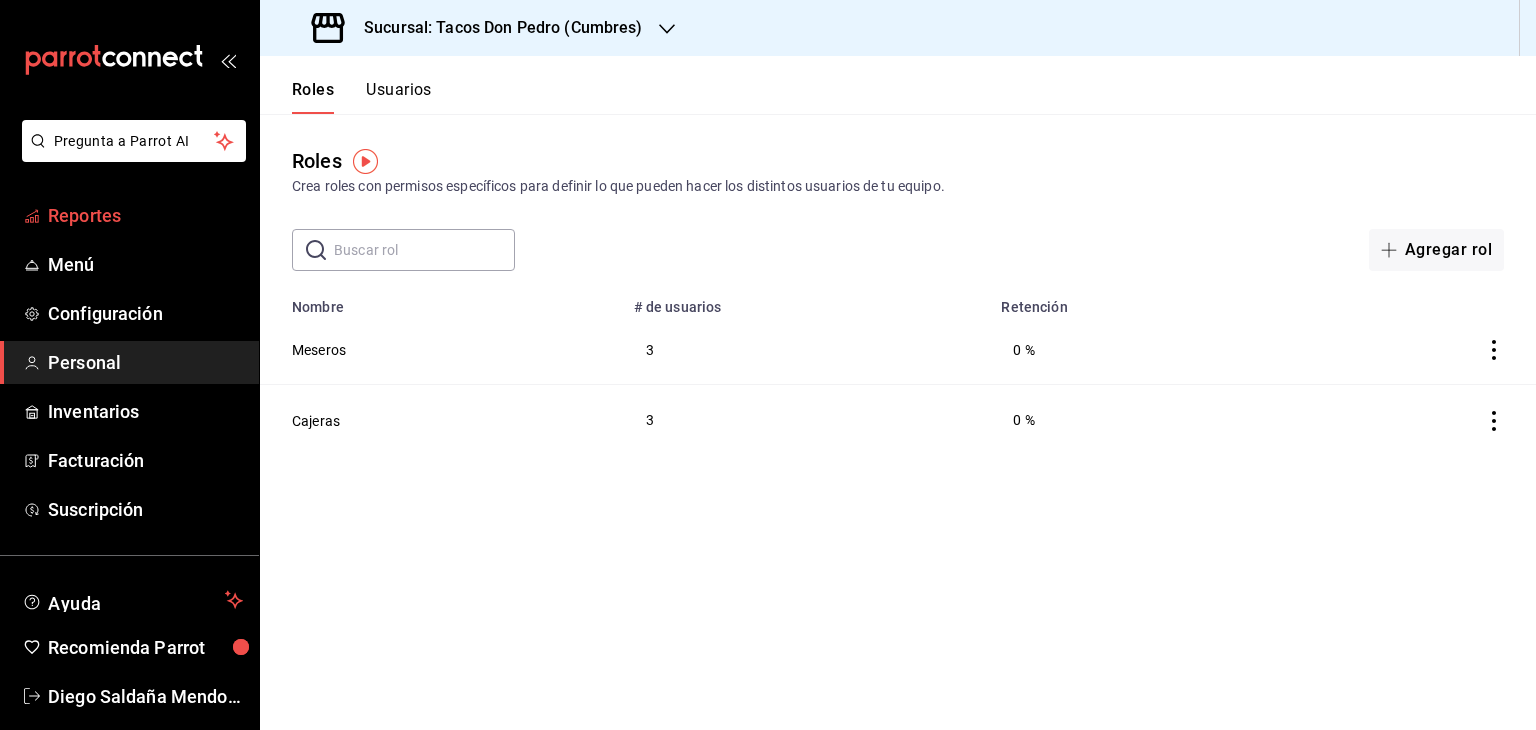 click on "Reportes" at bounding box center (145, 215) 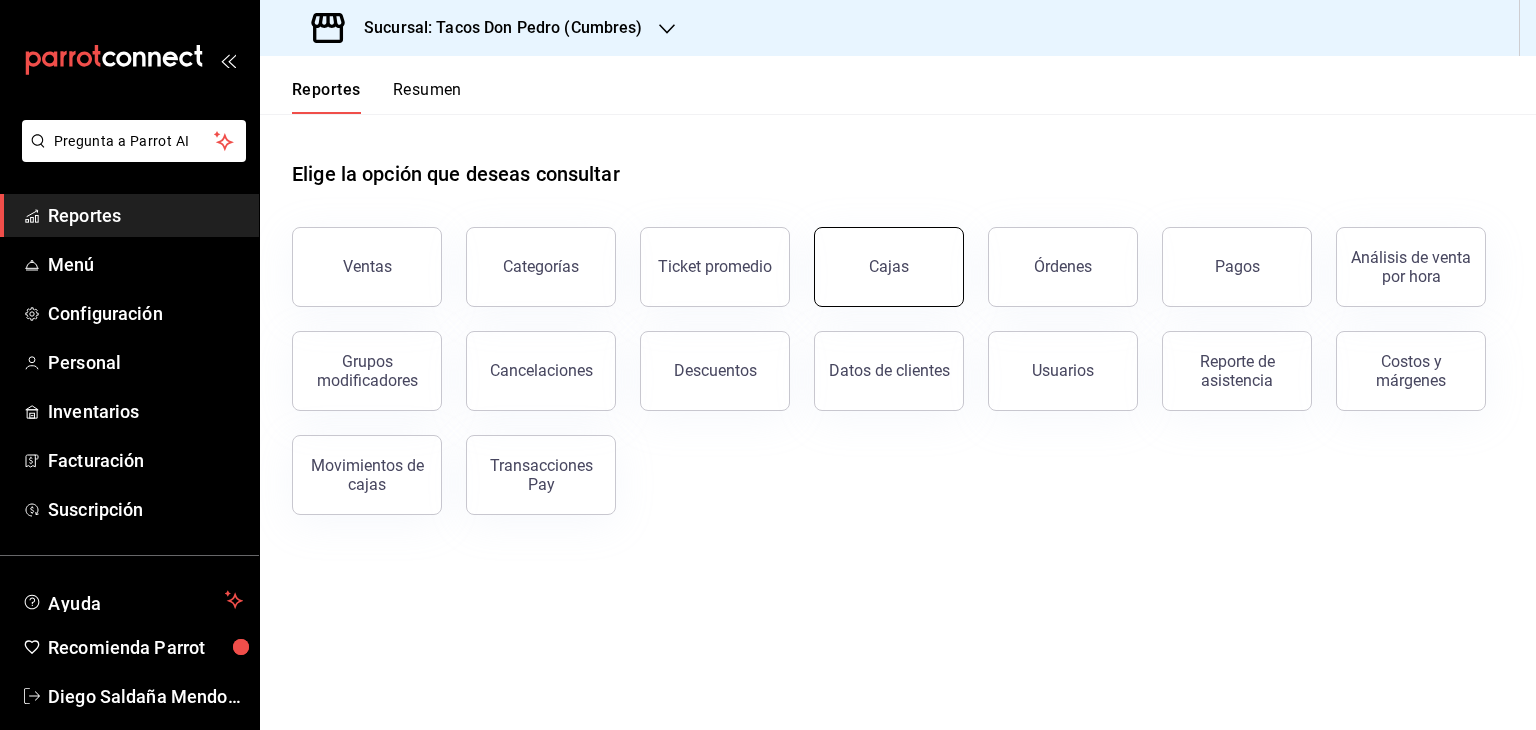 click on "Cajas" at bounding box center (889, 266) 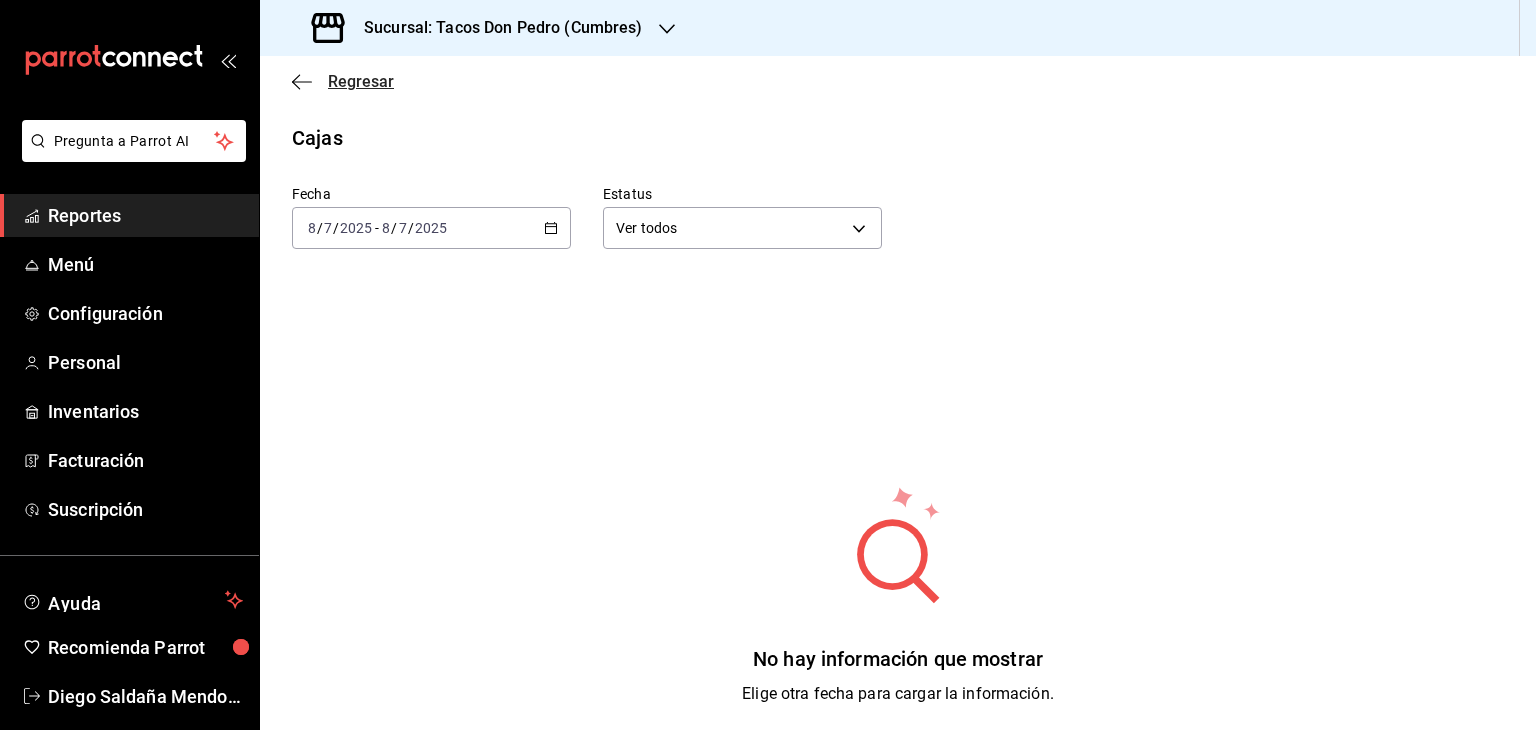 click 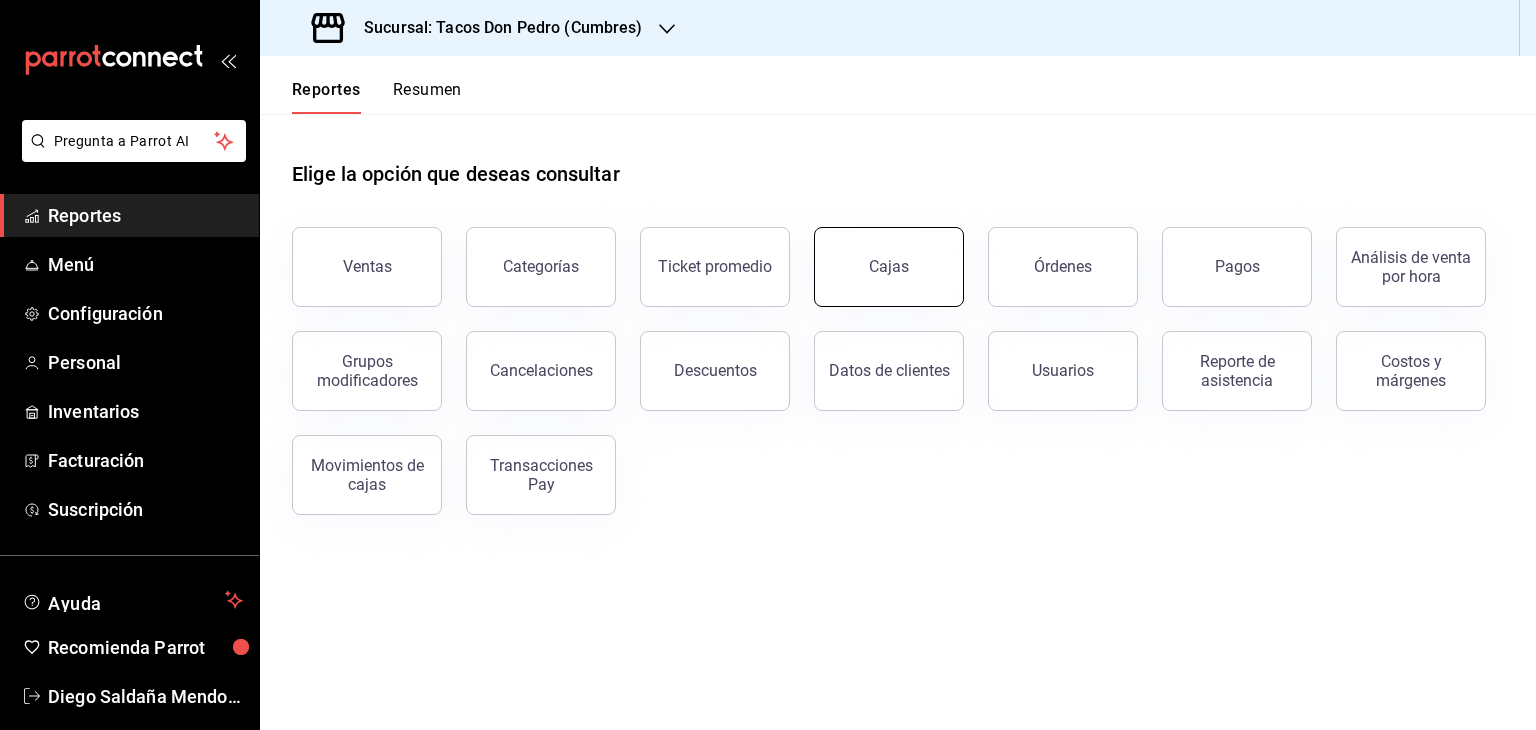 click on "Cajas" at bounding box center [889, 266] 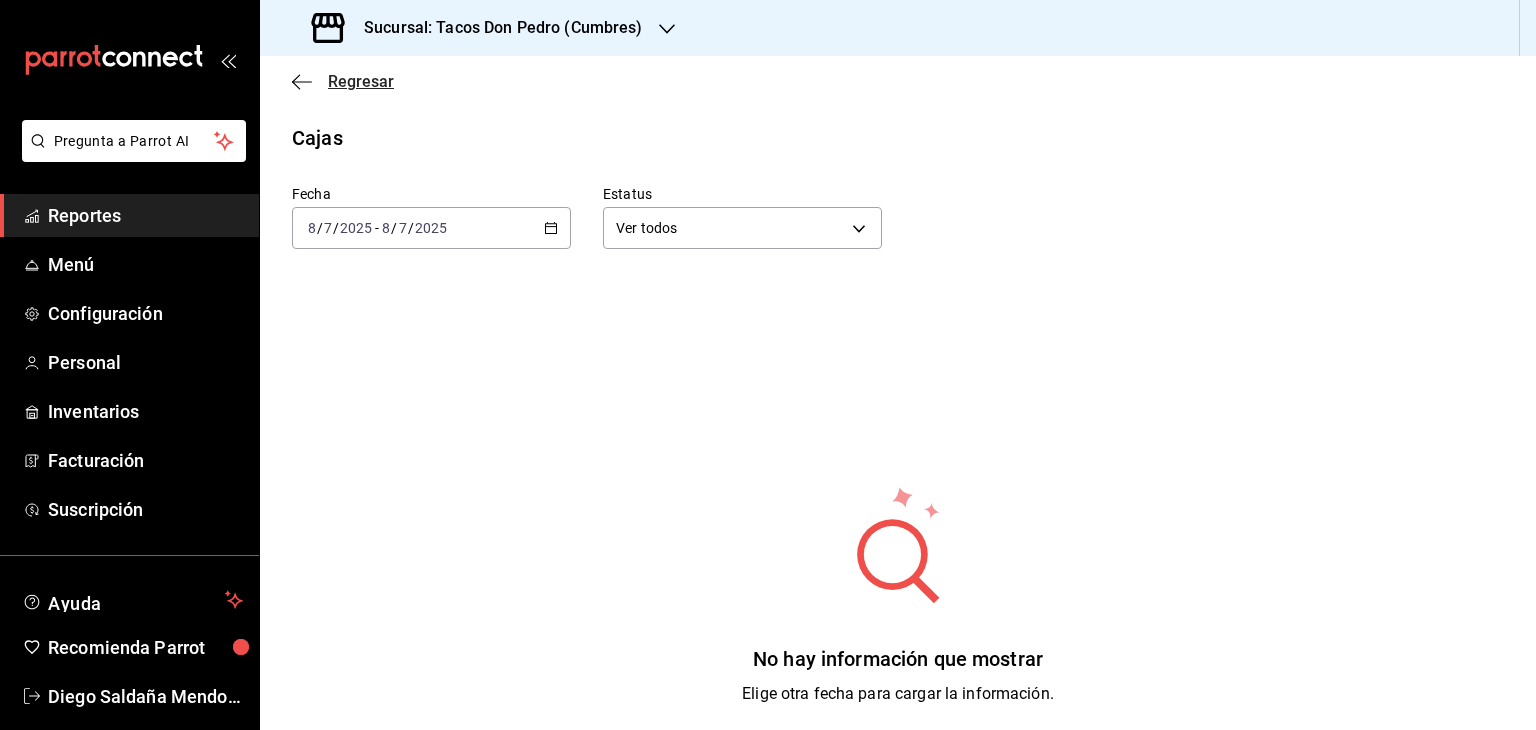 click 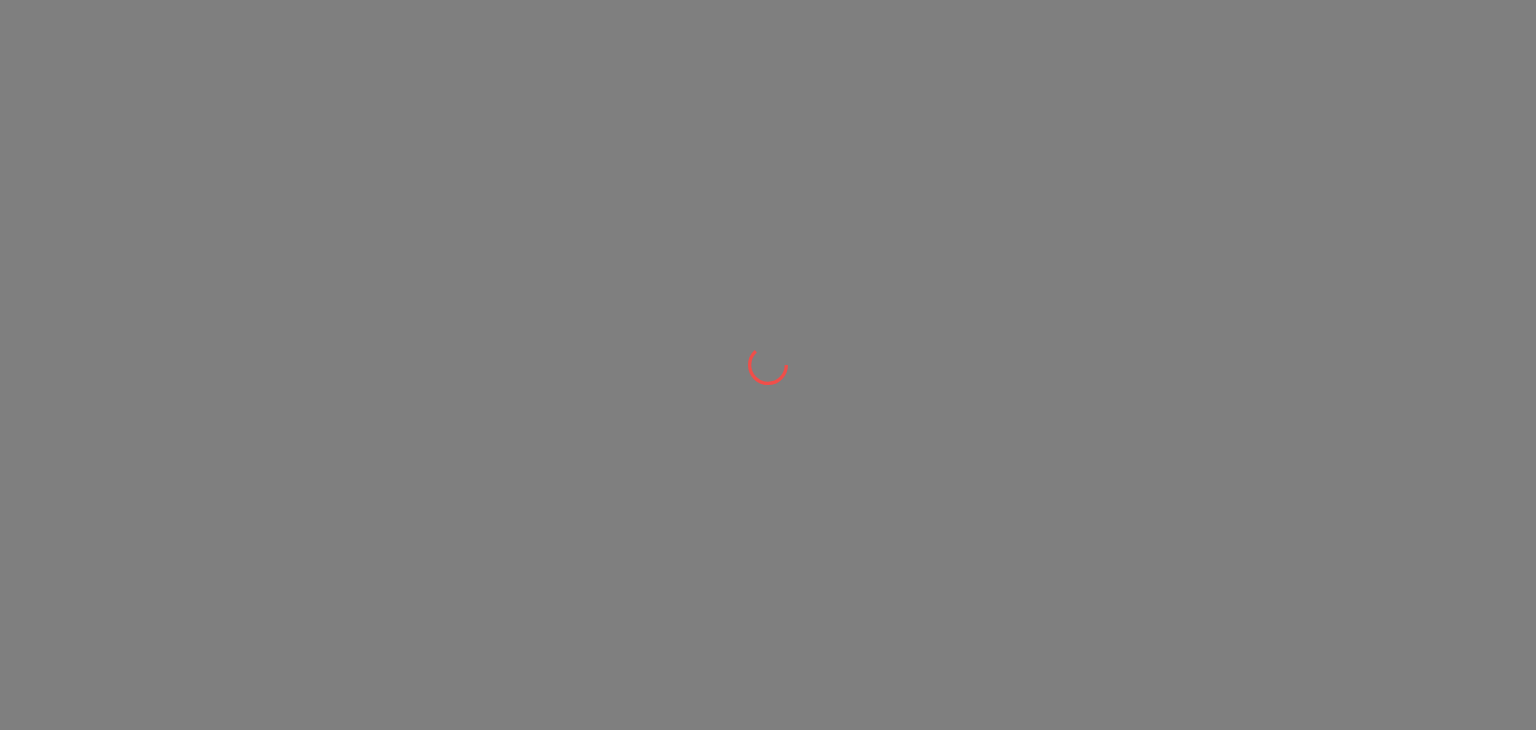 scroll, scrollTop: 0, scrollLeft: 0, axis: both 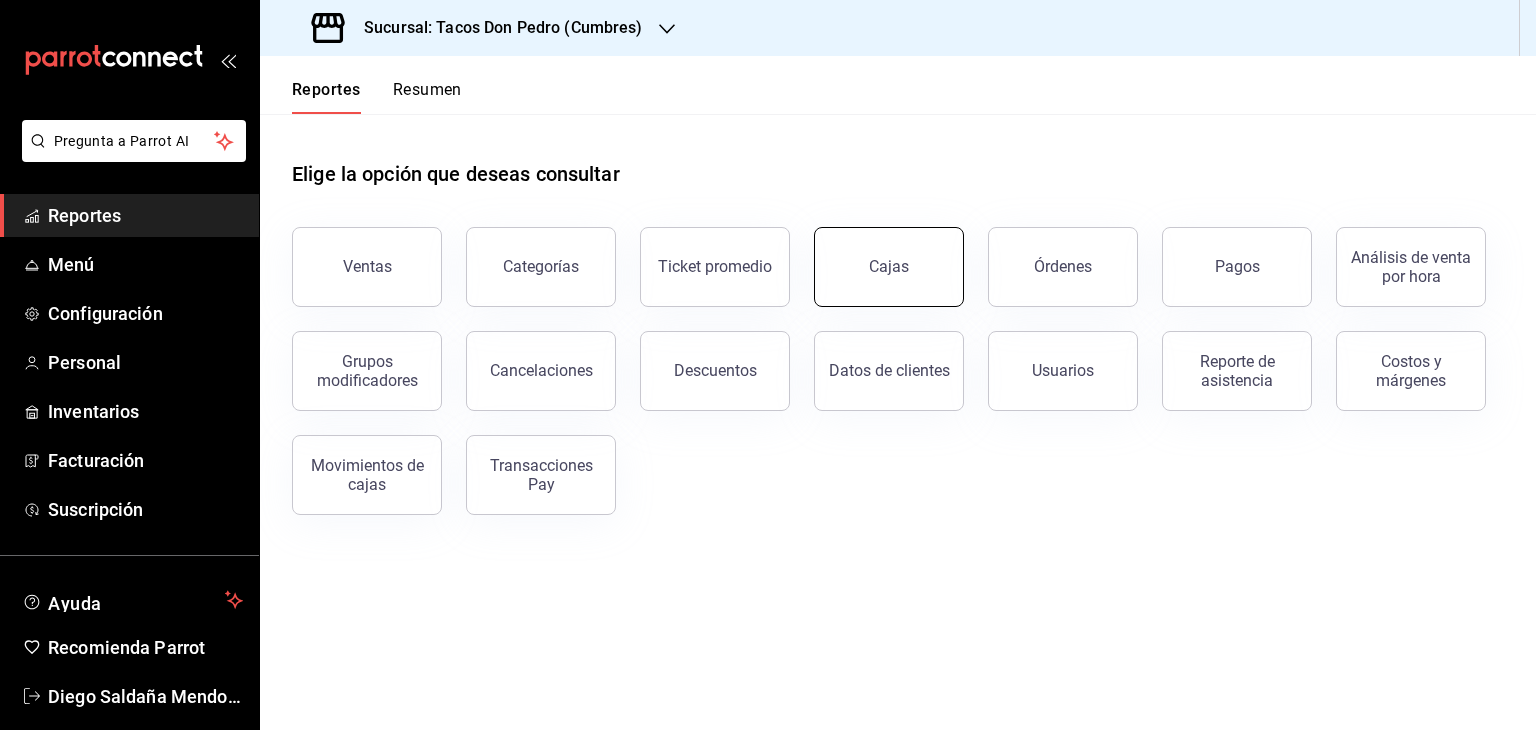 click on "Cajas" at bounding box center [889, 267] 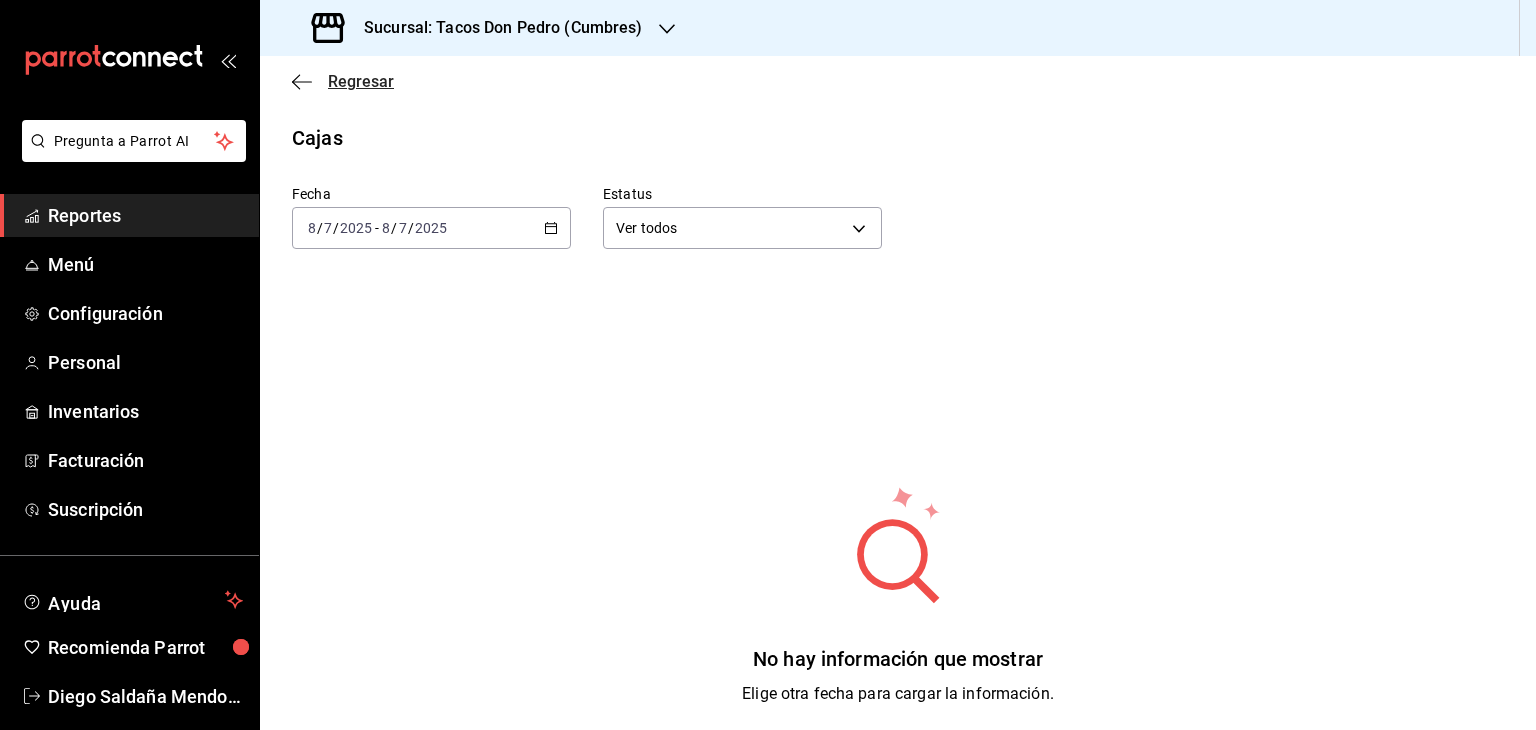 click 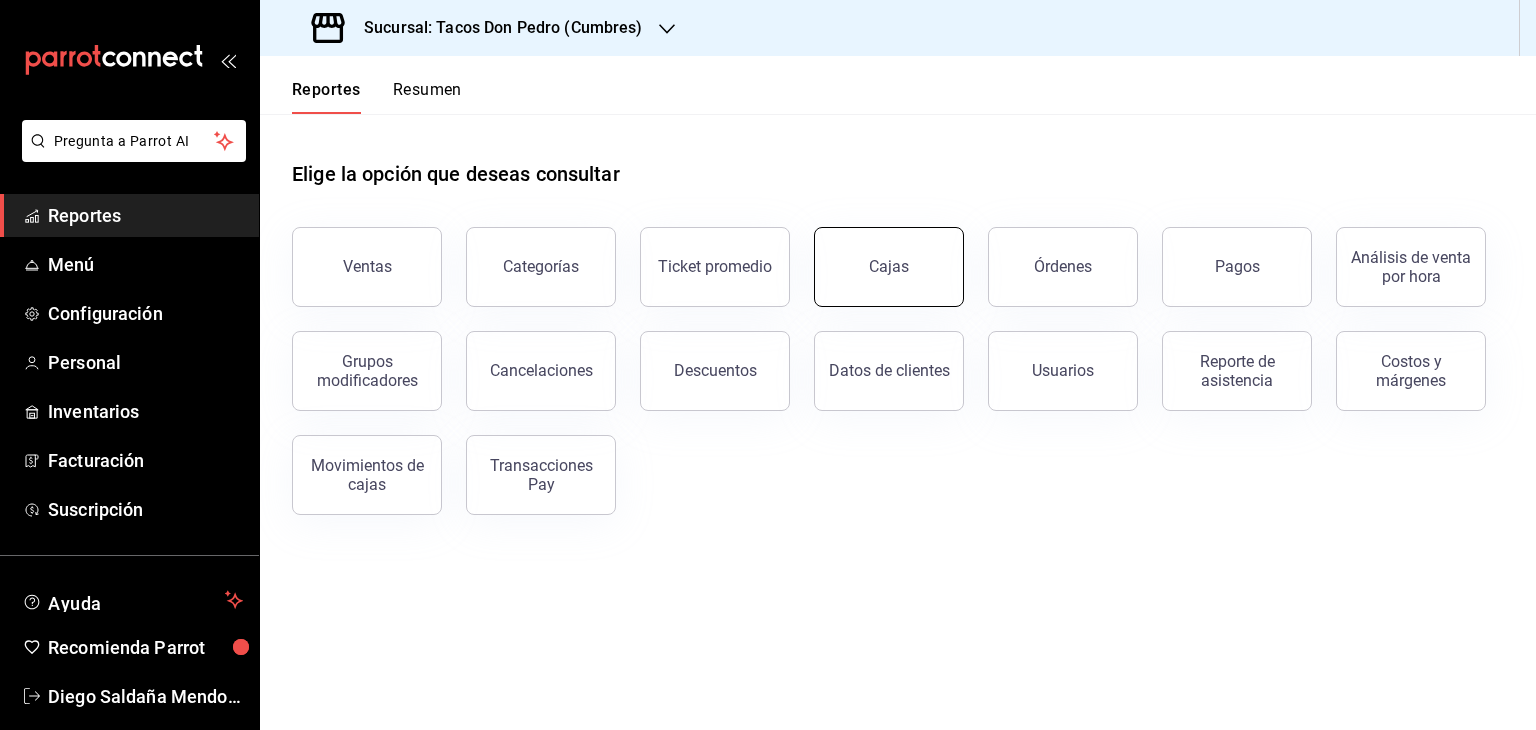 click on "Cajas" at bounding box center (889, 267) 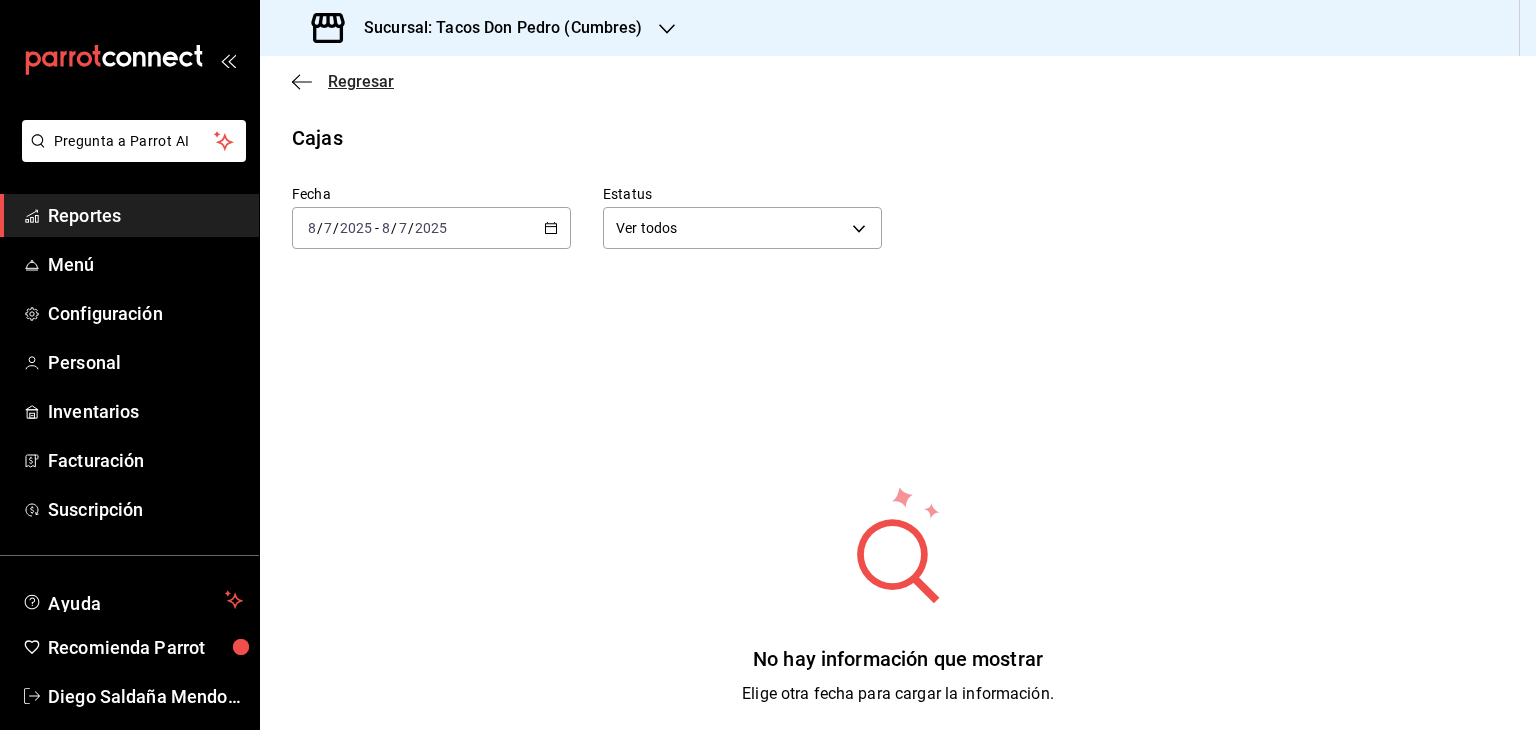 click 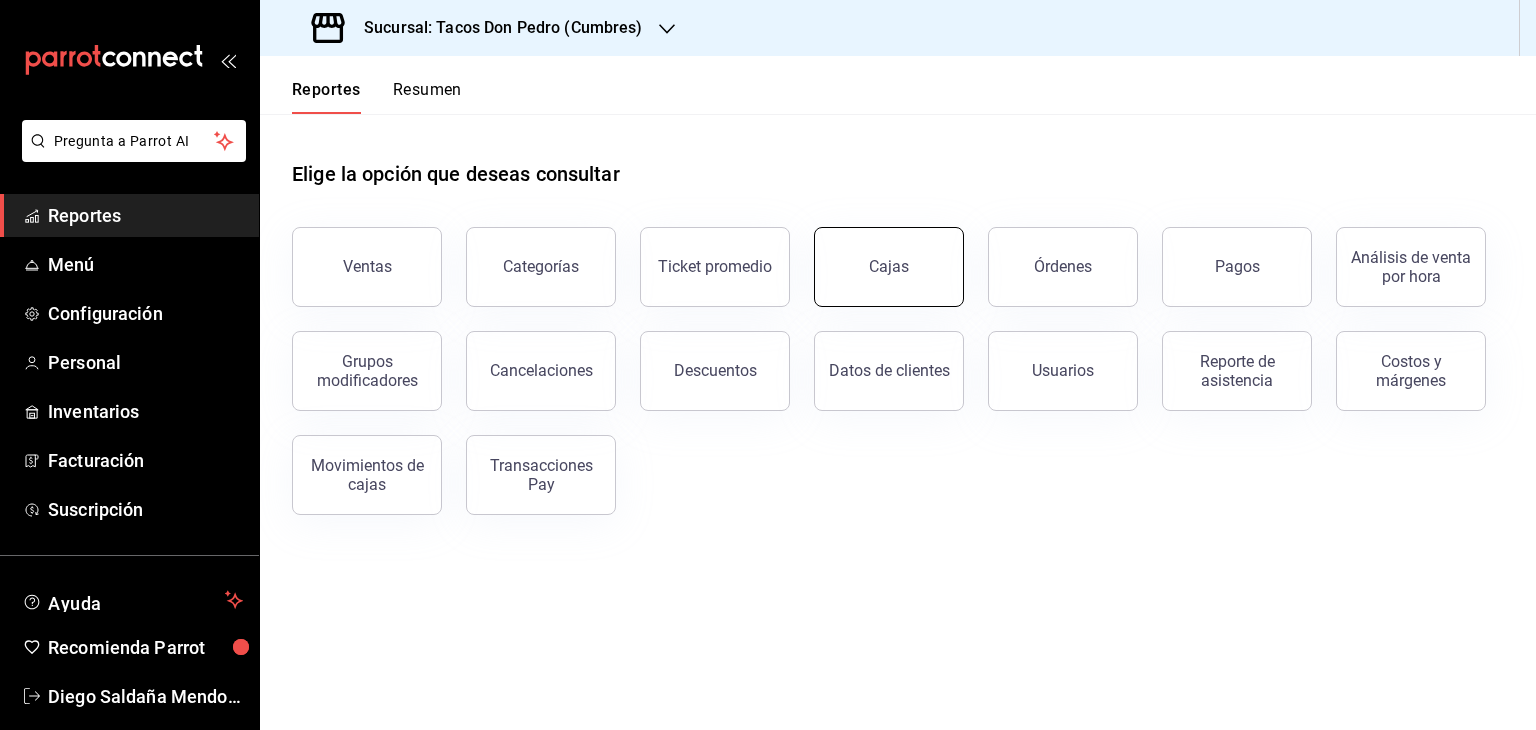 click on "Cajas" at bounding box center [889, 266] 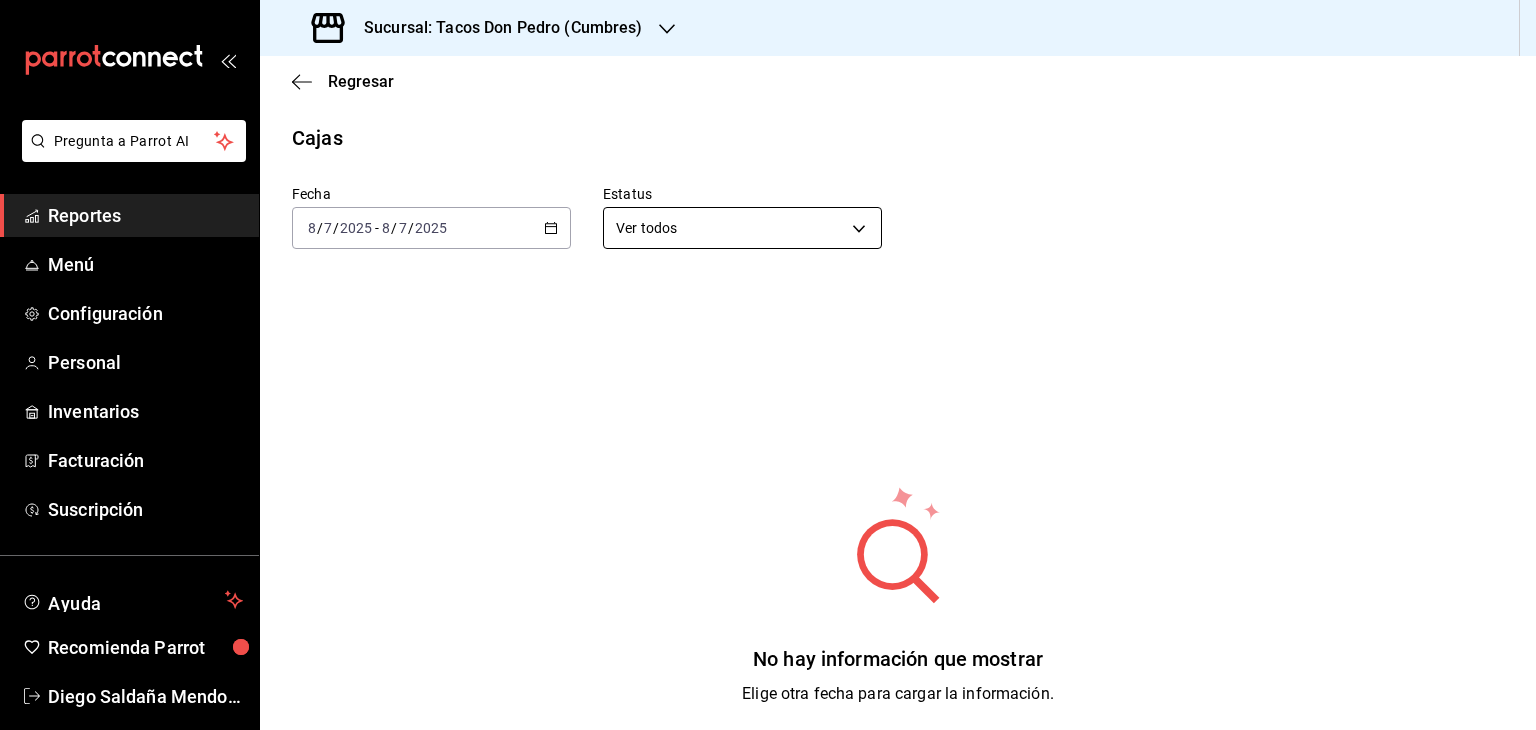click on "Pregunta a Parrot AI Reportes   Menú   Configuración   Personal   Inventarios   Facturación   Suscripción   Ayuda Recomienda Parrot   Diego Saldaña Mendoza   Sugerir nueva función   Sucursal: Tacos Don Pedro (Cumbres) Regresar Cajas Fecha 2025-08-07 8 / 7 / 2025 - 2025-08-07 8 / 7 / 2025 Estatus Ver todos ALL No hay información que mostrar Elige otra fecha para cargar la información. Pregunta a Parrot AI Reportes   Menú   Configuración   Personal   Inventarios   Facturación   Suscripción   Ayuda Recomienda Parrot   Diego Saldaña Mendoza   Sugerir nueva función   GANA 1 MES GRATIS EN TU SUSCRIPCIÓN AQUÍ ¿Recuerdas cómo empezó tu restaurante?
Hoy puedes ayudar a un colega a tener el mismo cambio que tú viviste.
Recomienda Parrot directamente desde tu Portal Administrador.
Es fácil y rápido.
🎁 Por cada restaurante que se una, ganas 1 mes gratis. Ver video tutorial Ir a video Visitar centro de ayuda (81) 2046 6363 soporte@parrotsoftware.io Visitar centro de ayuda (81) 2046 6363" at bounding box center (768, 365) 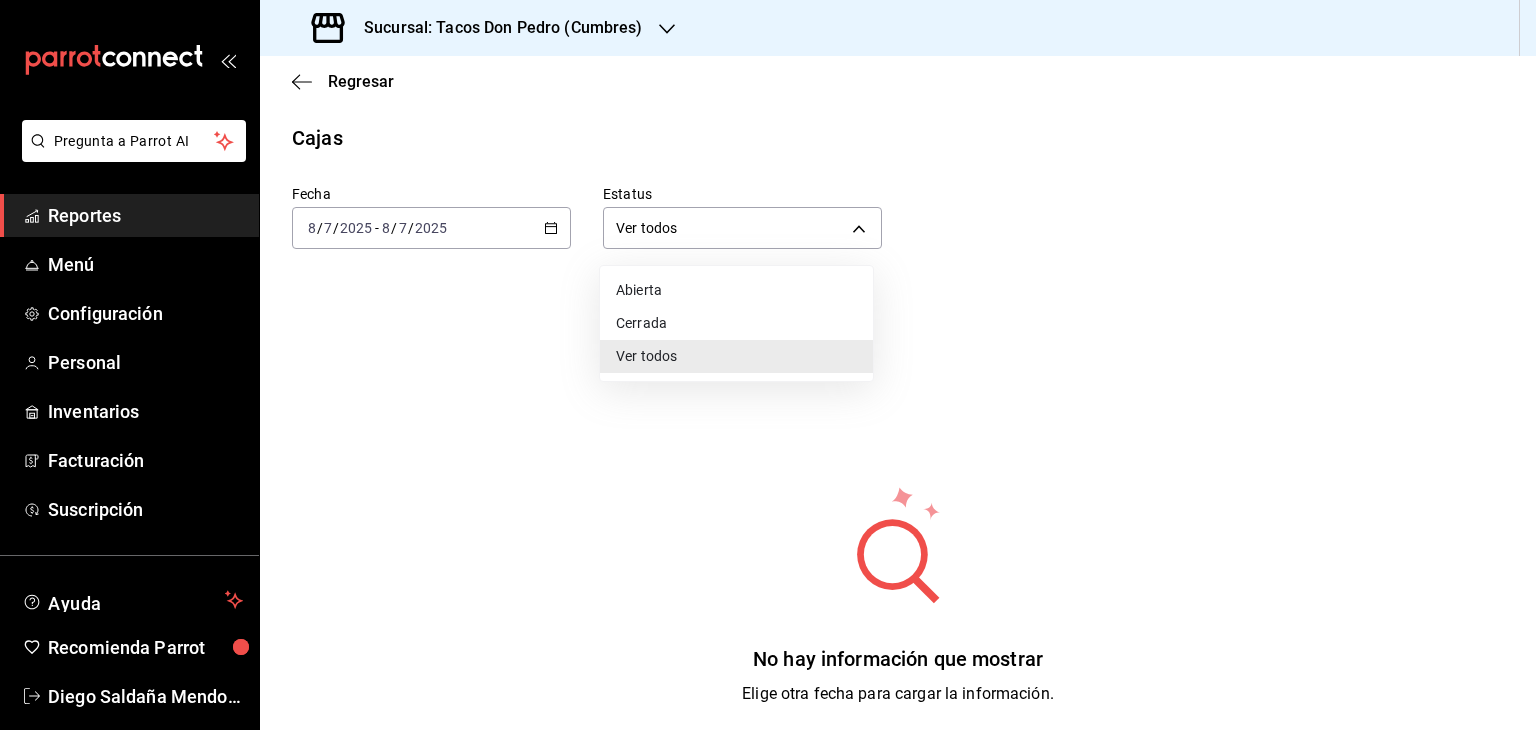 click on "Abierta" at bounding box center [736, 290] 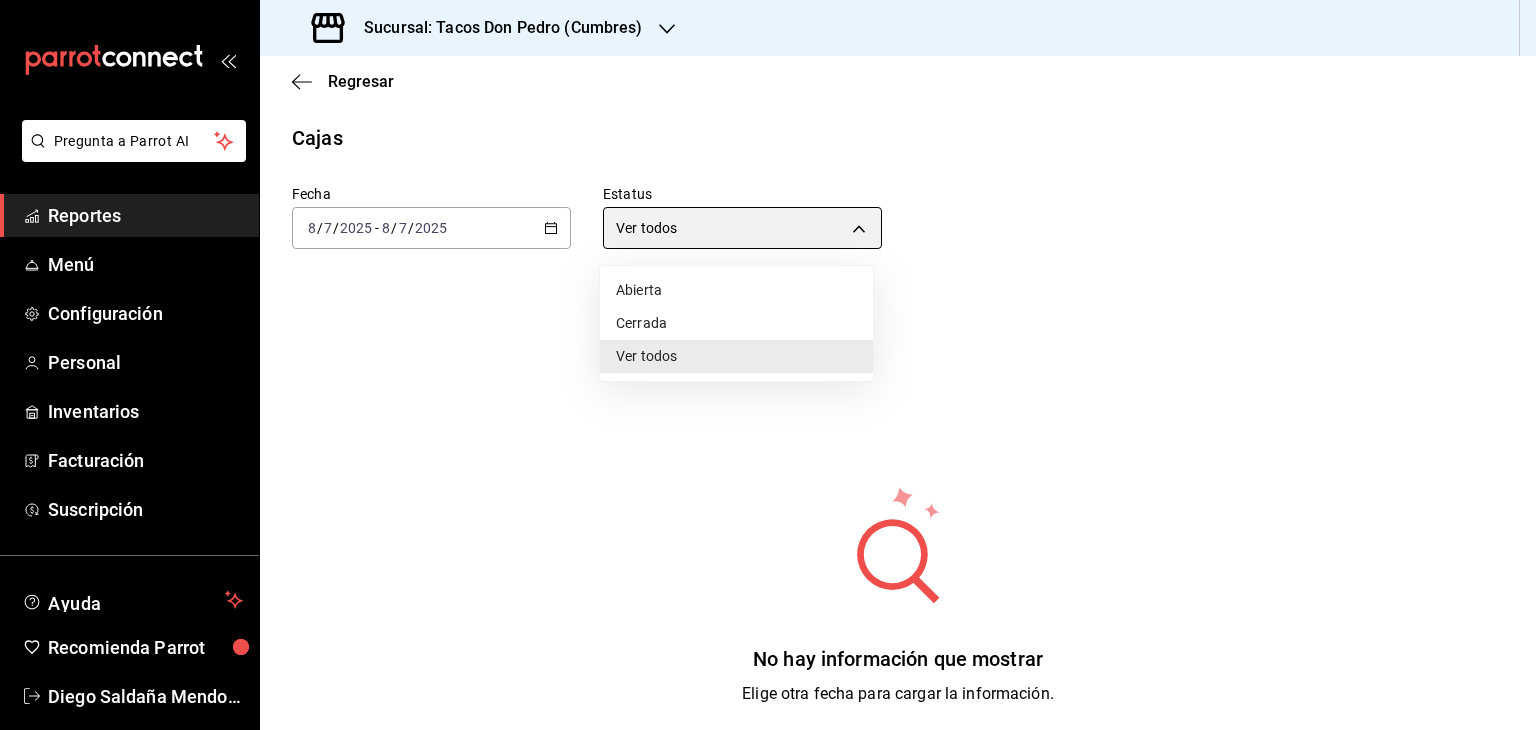 type on "OPEN" 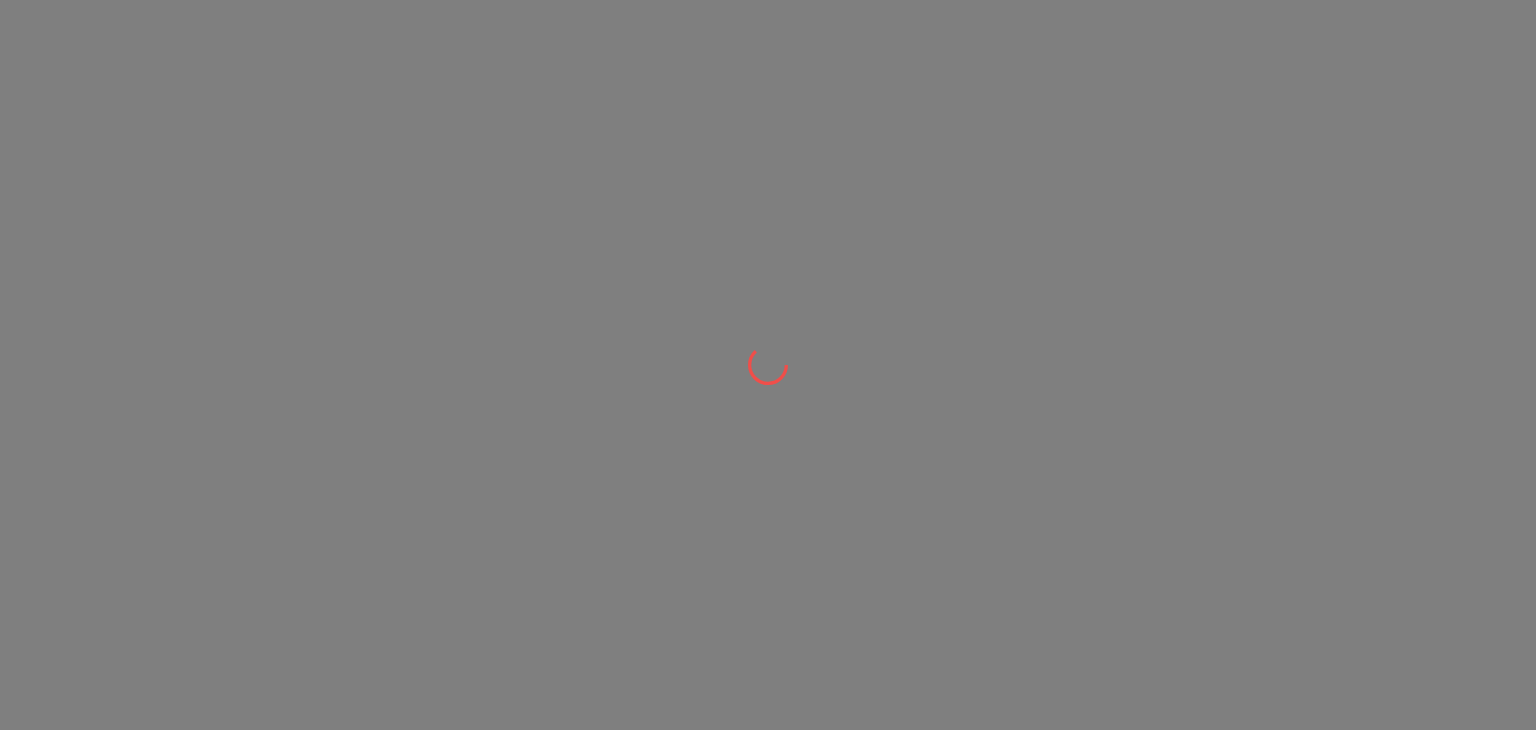 scroll, scrollTop: 0, scrollLeft: 0, axis: both 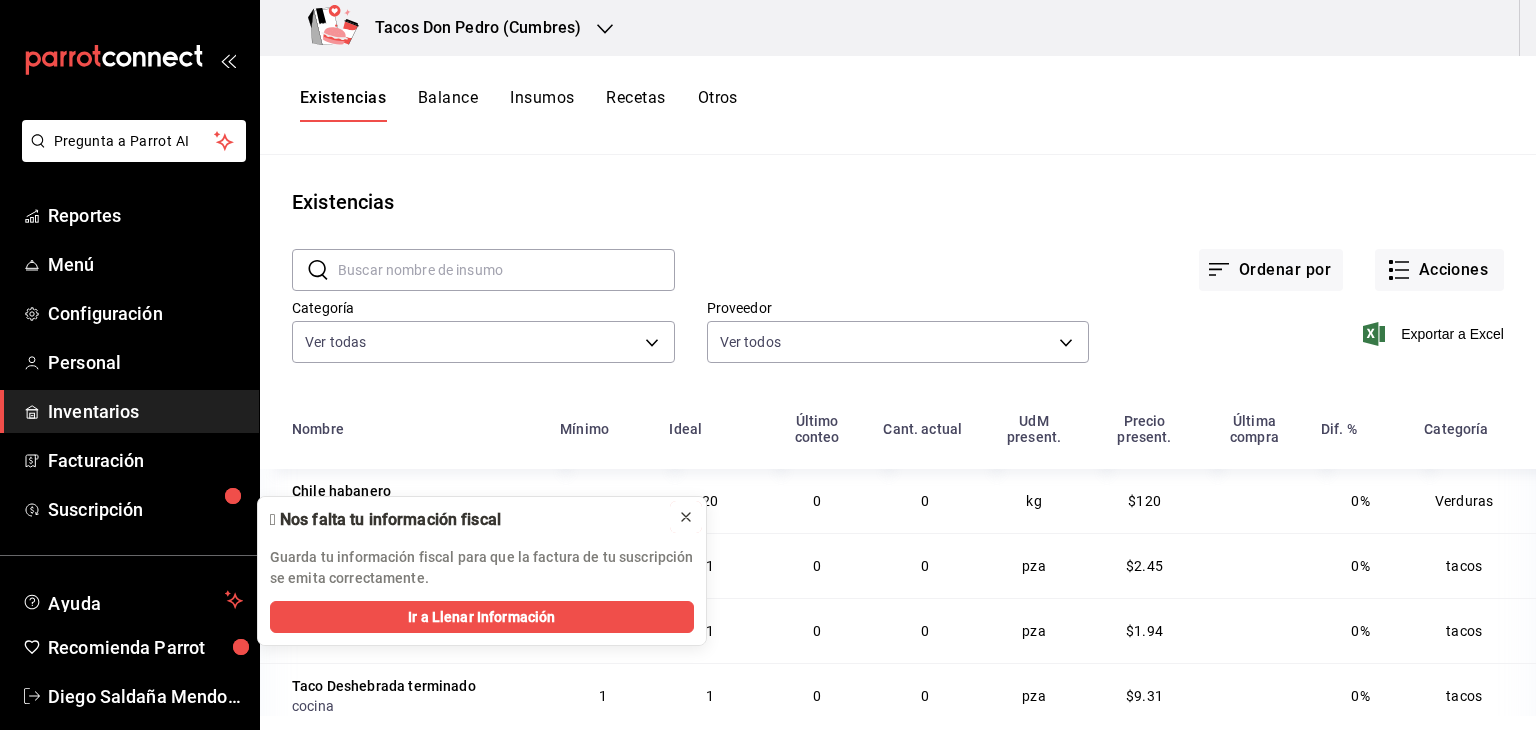 click 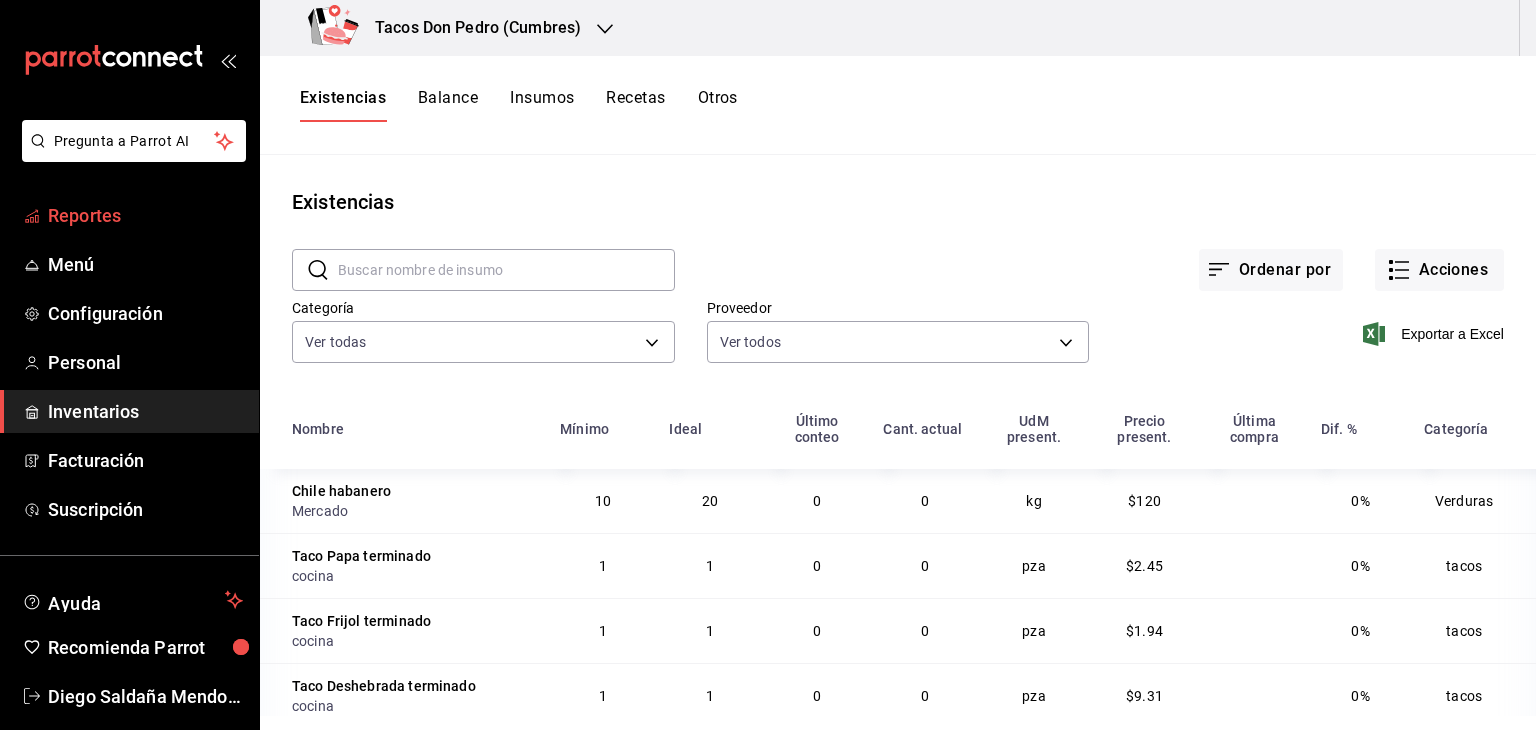 click on "Reportes" at bounding box center [145, 215] 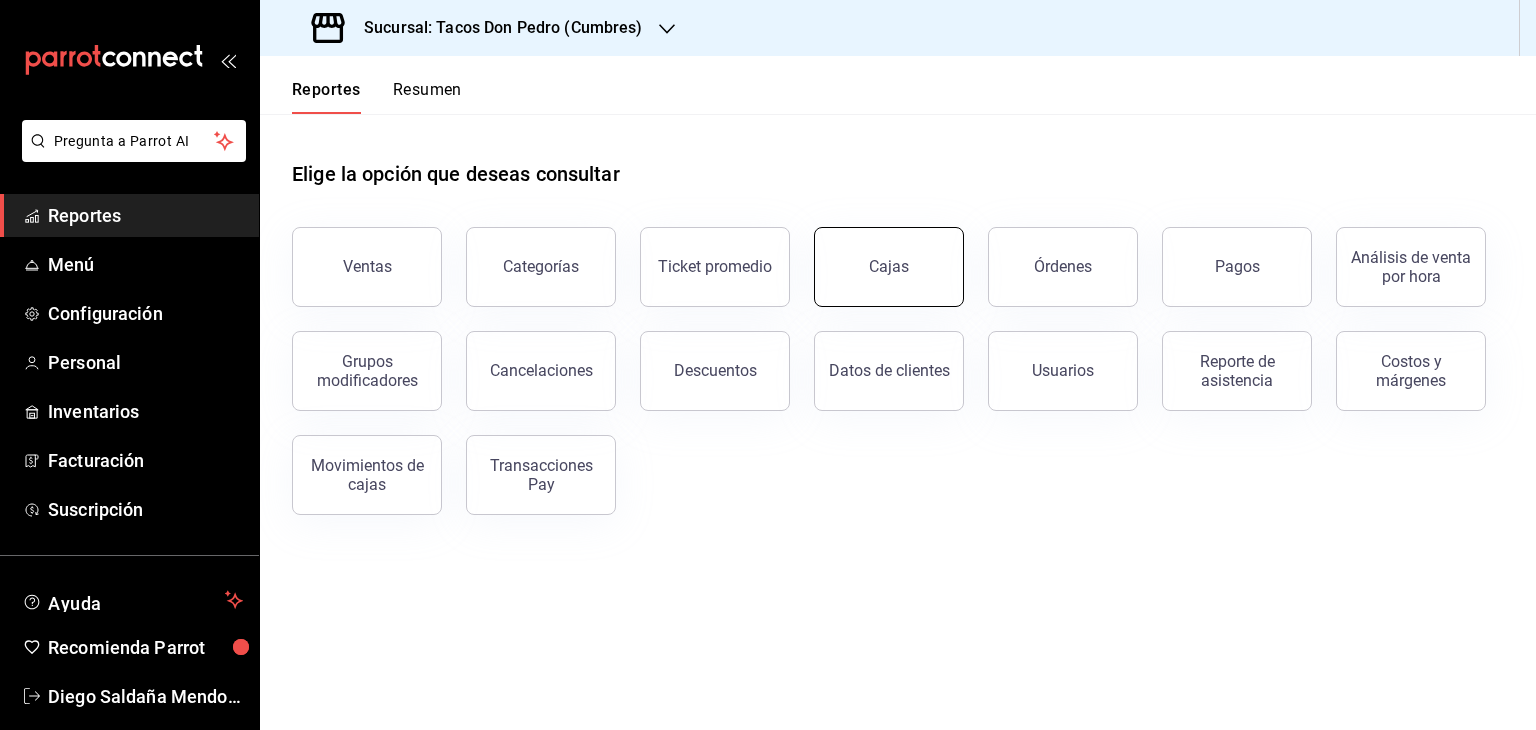 click on "Cajas" at bounding box center (889, 267) 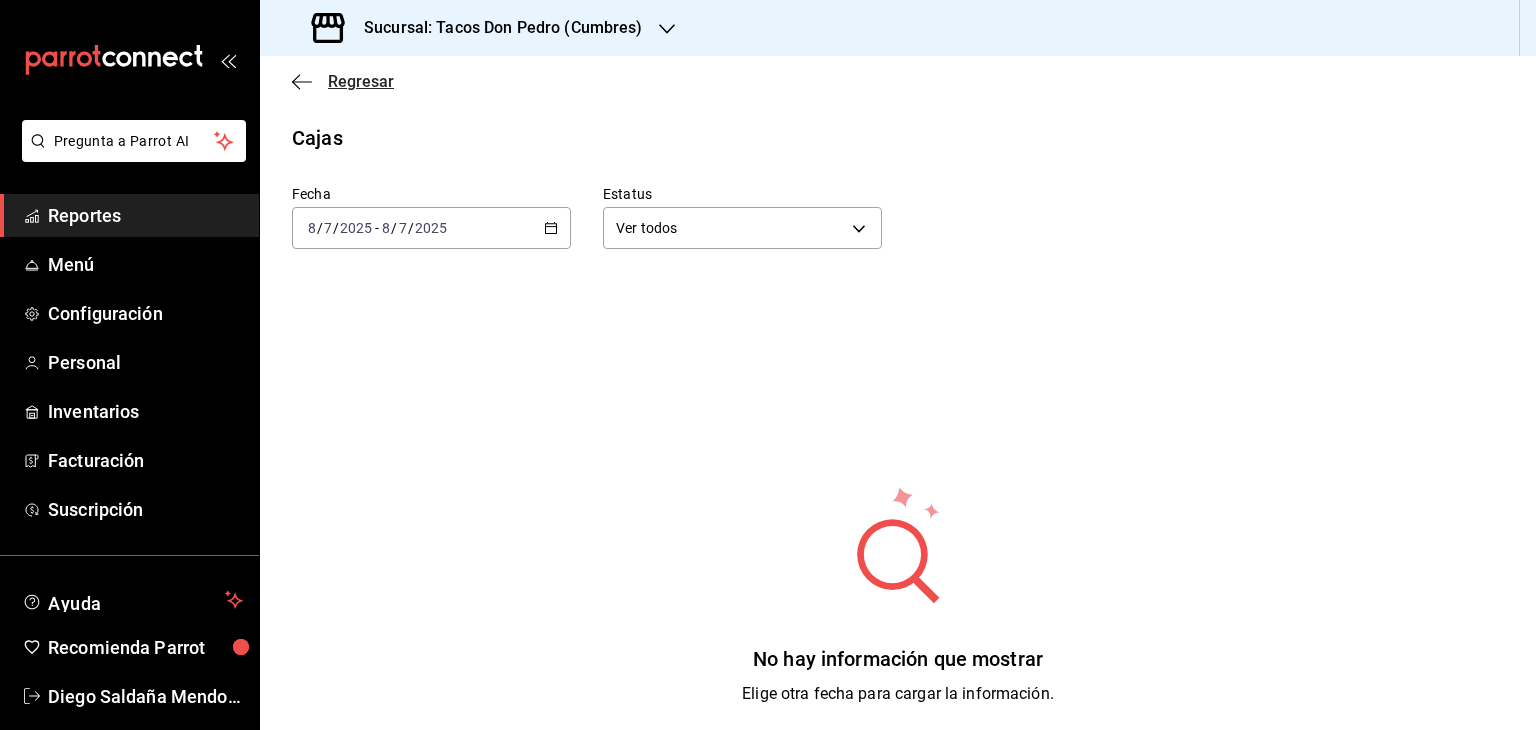 click 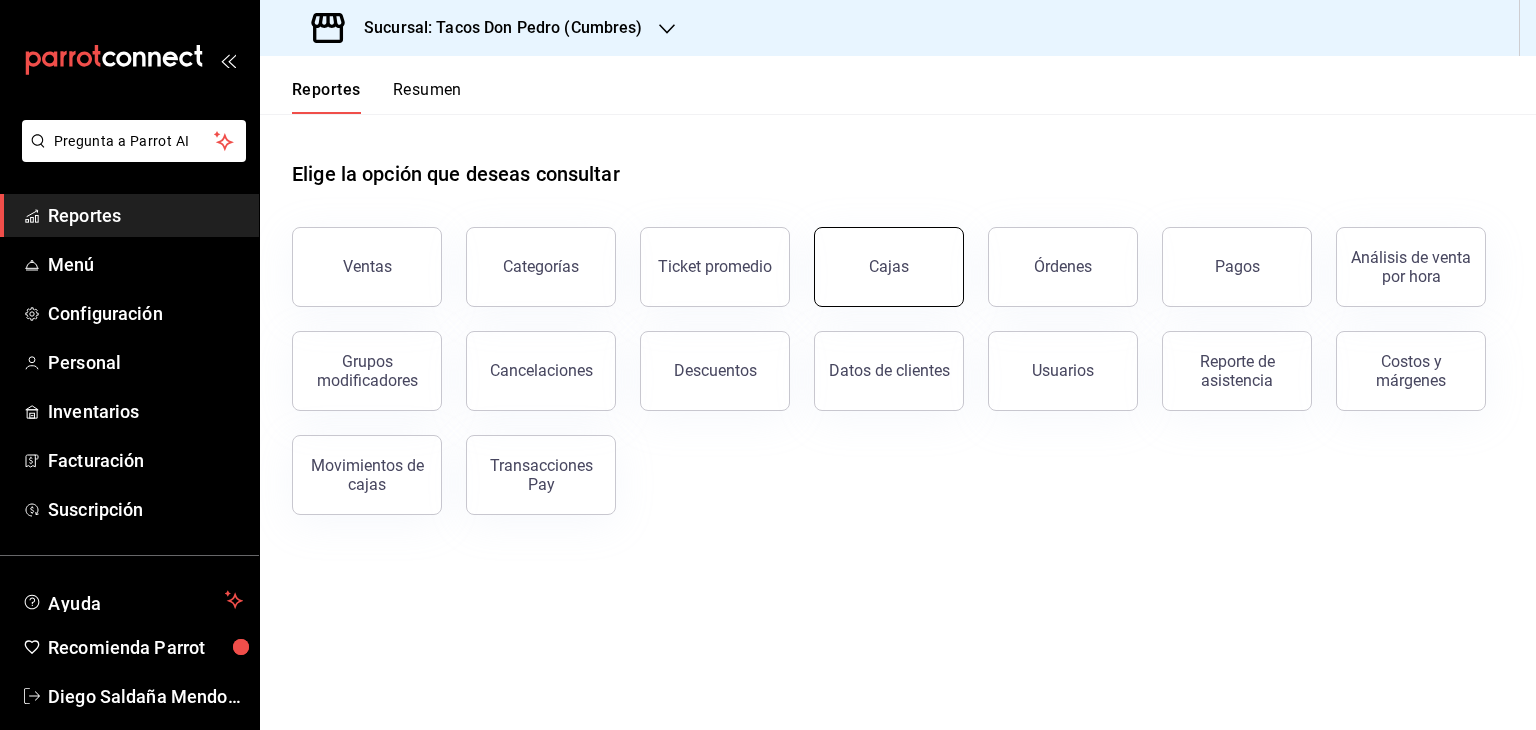 click on "Cajas" at bounding box center (889, 267) 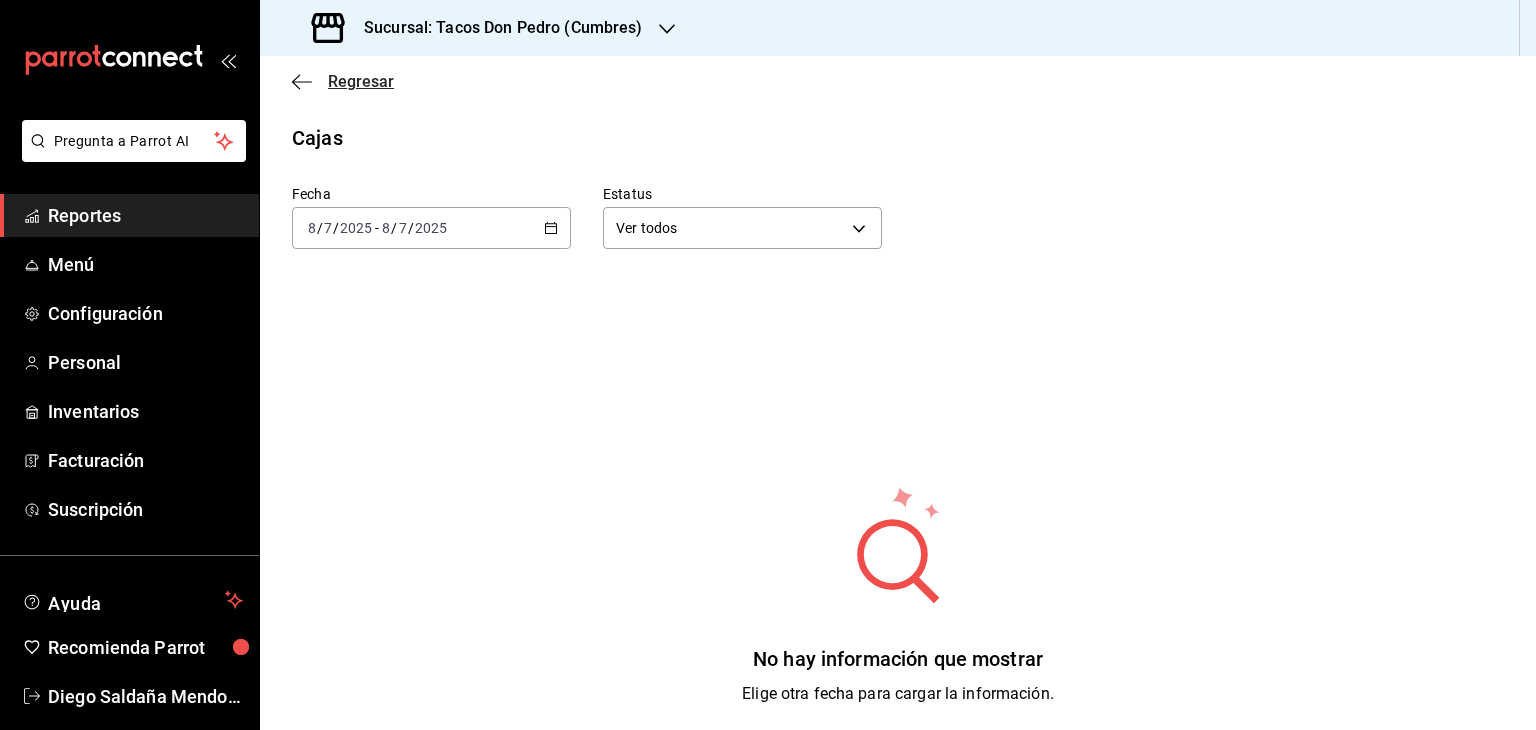 click 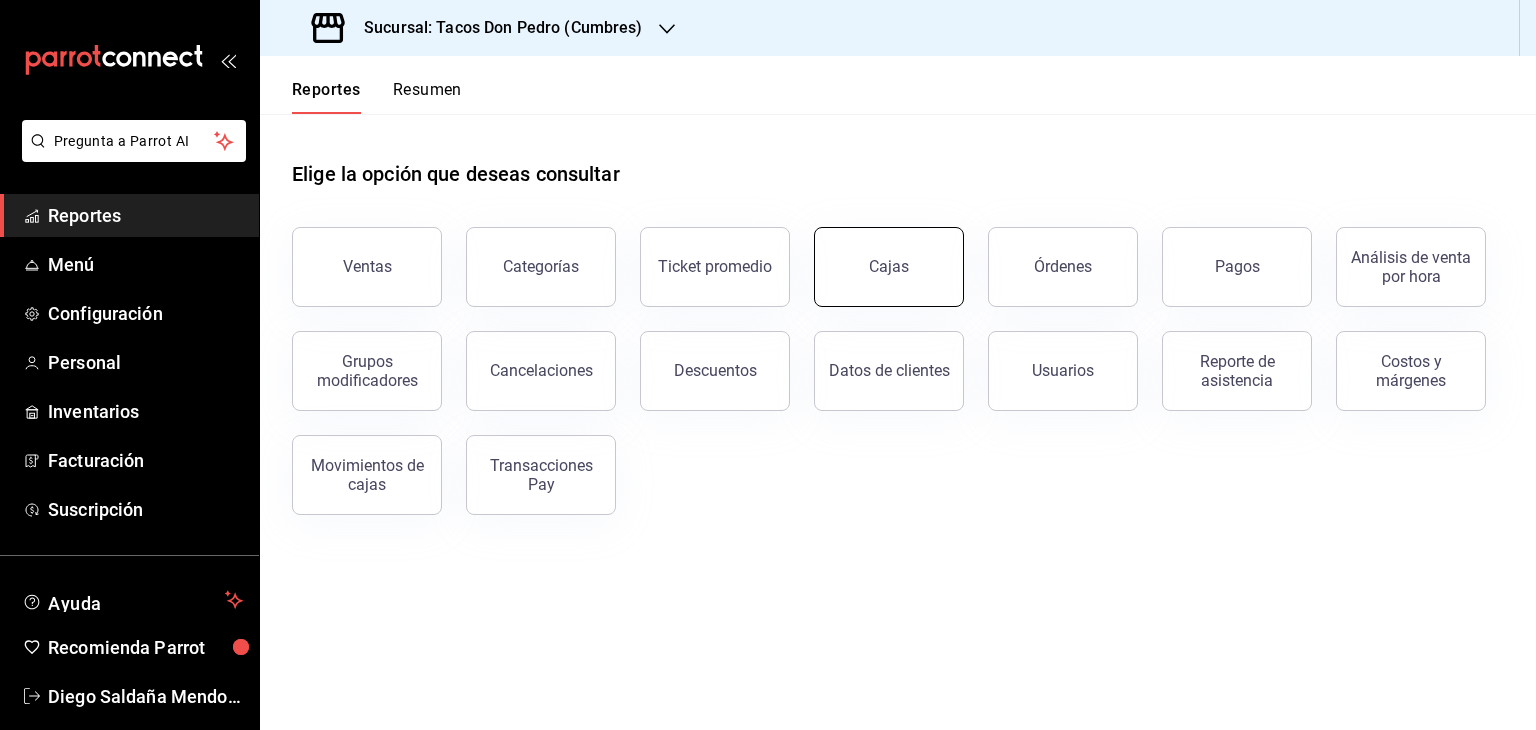 click on "Cajas" at bounding box center [889, 267] 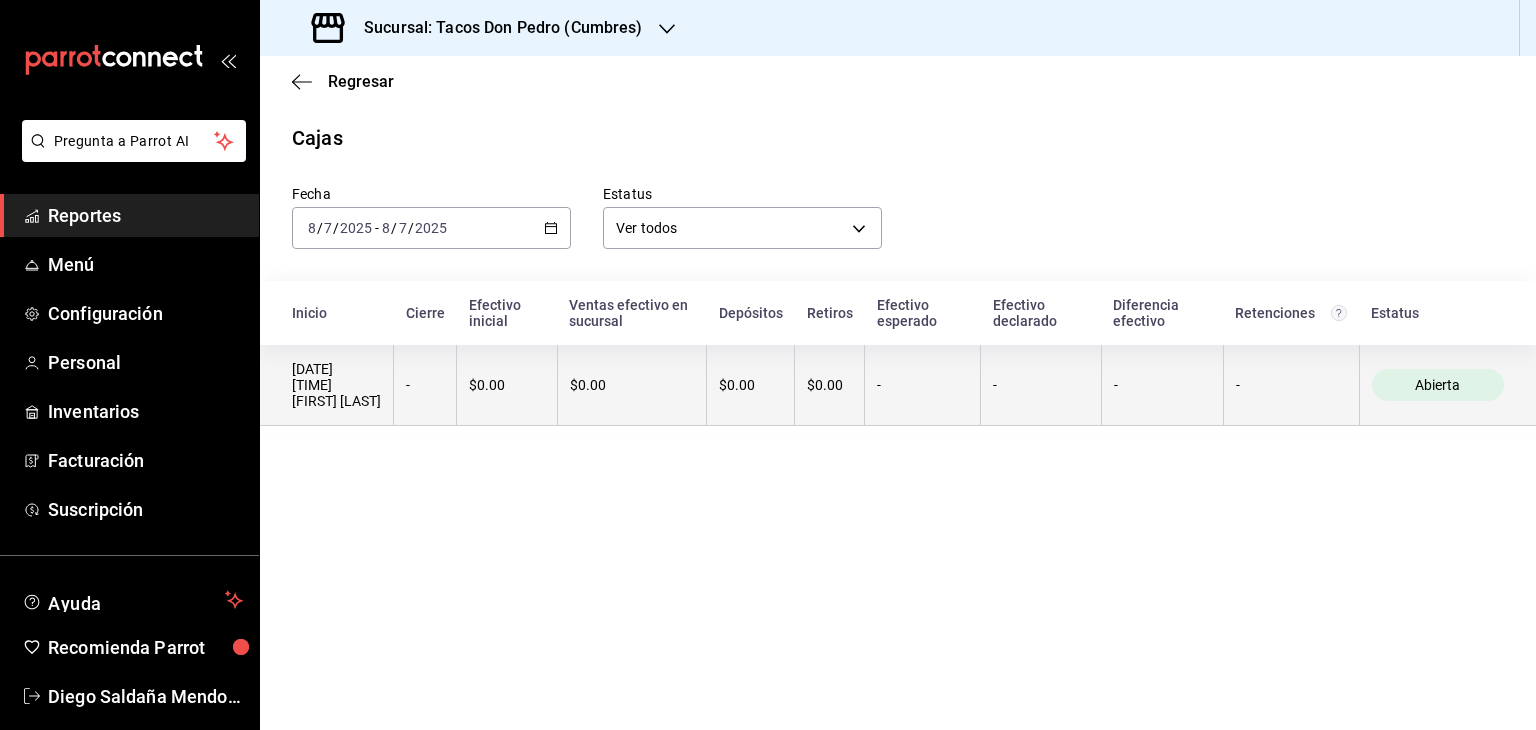 click on "$0.00" at bounding box center (632, 385) 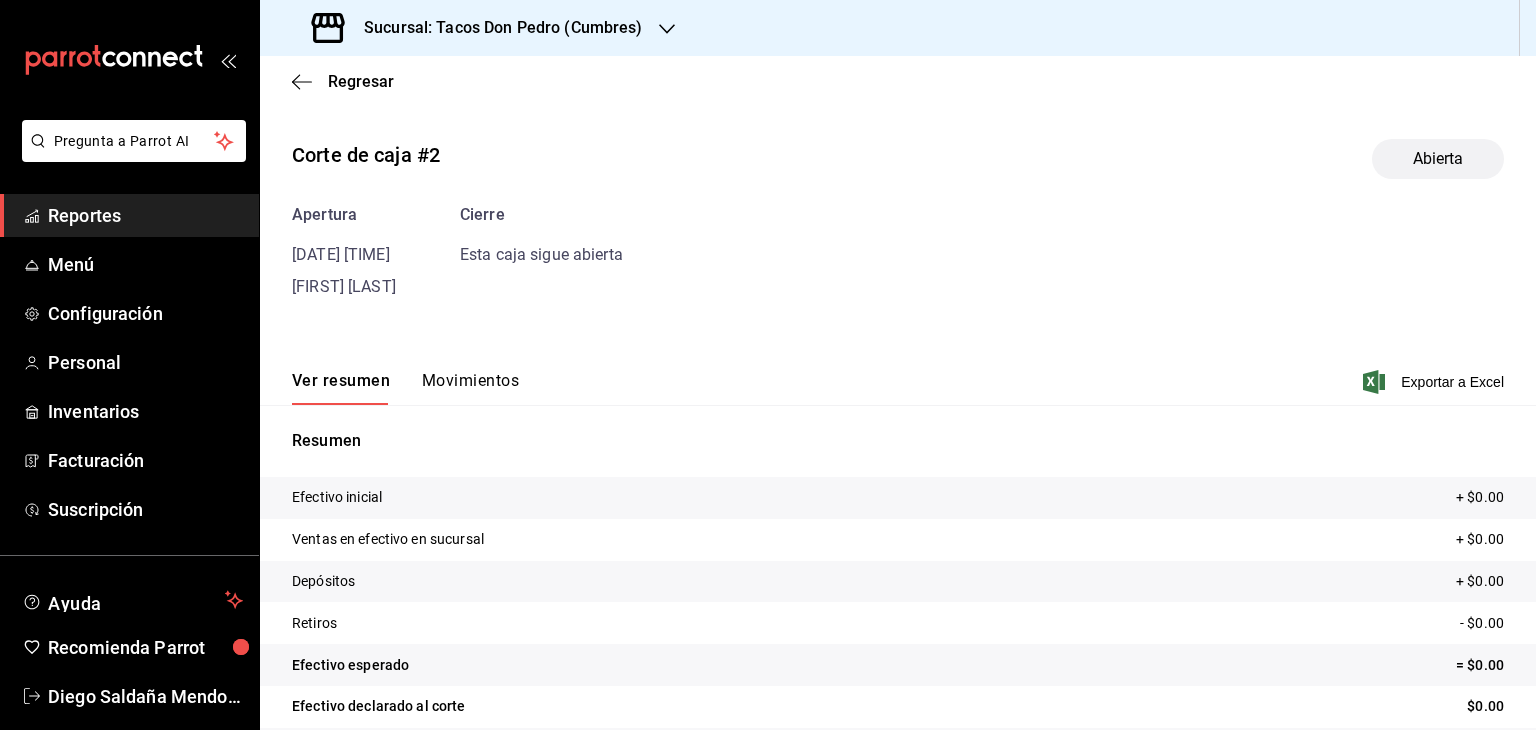 click on "Movimientos" at bounding box center [470, 388] 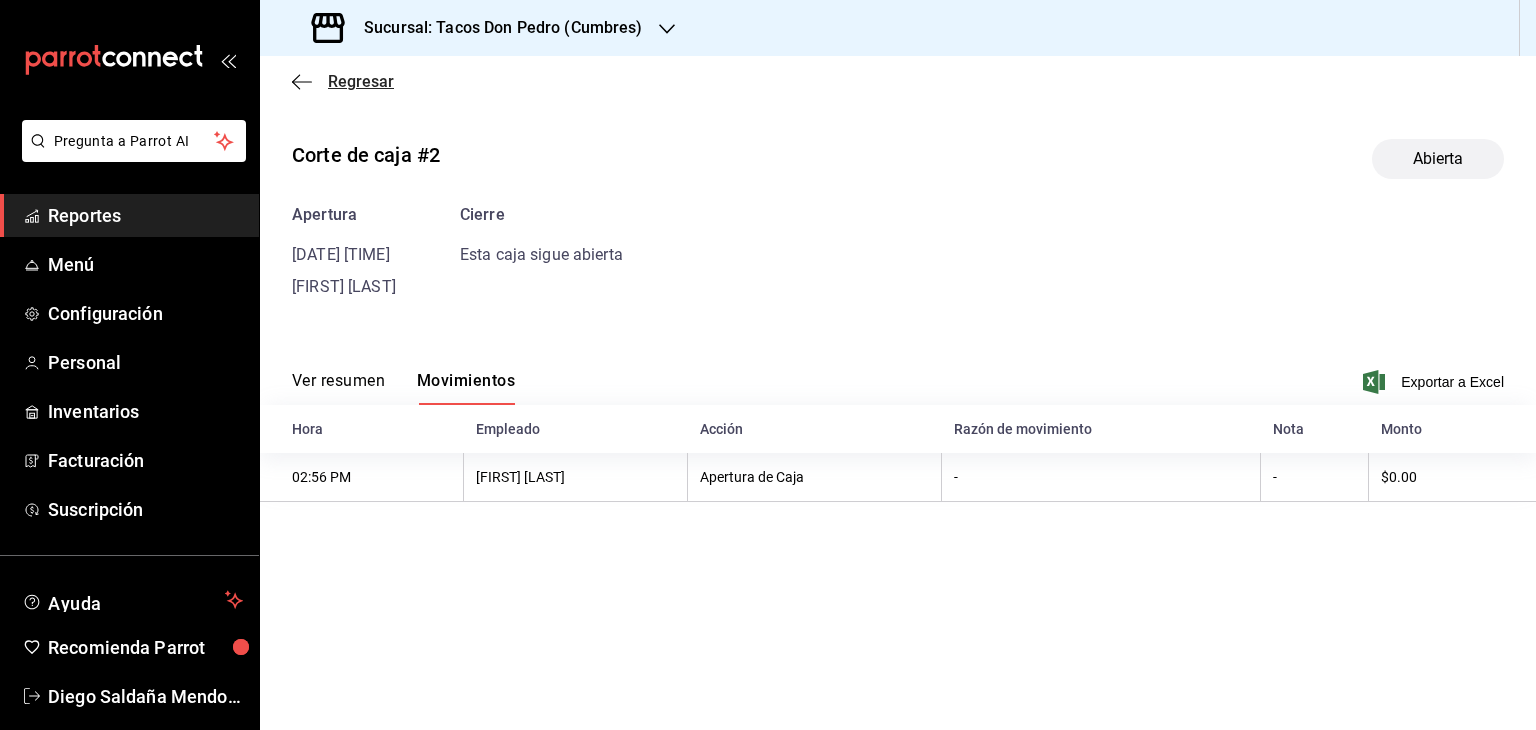 click 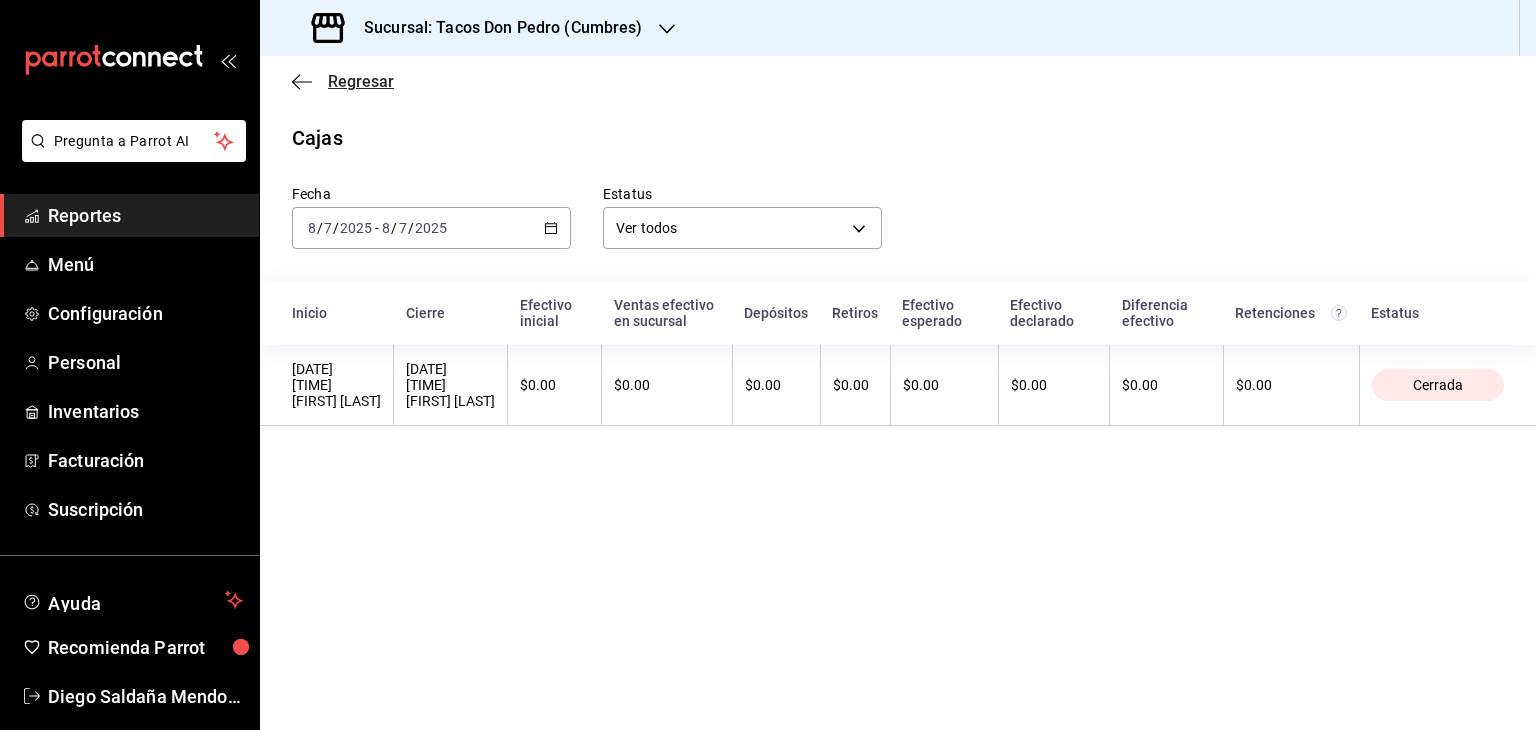 click 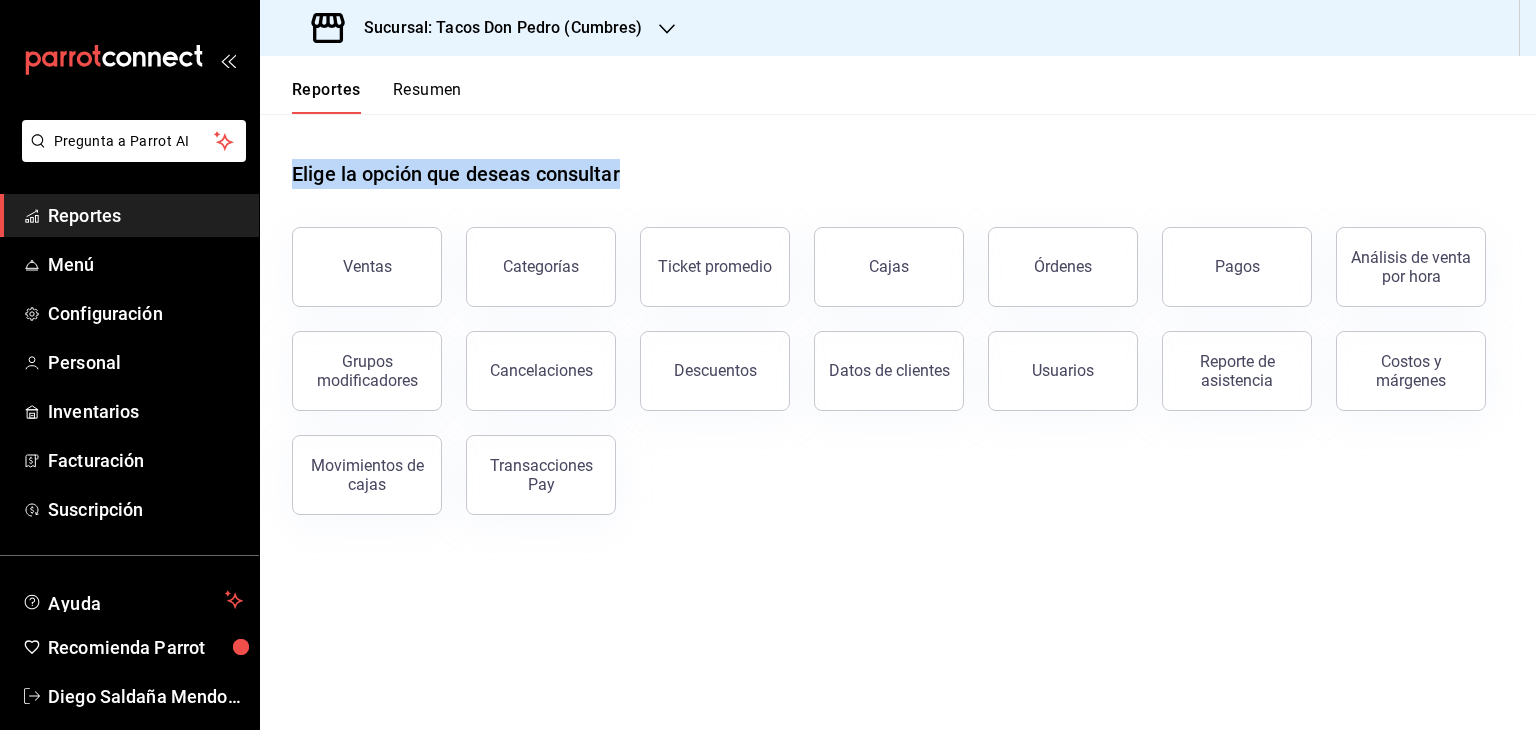 drag, startPoint x: 620, startPoint y: 177, endPoint x: 286, endPoint y: 172, distance: 334.0374 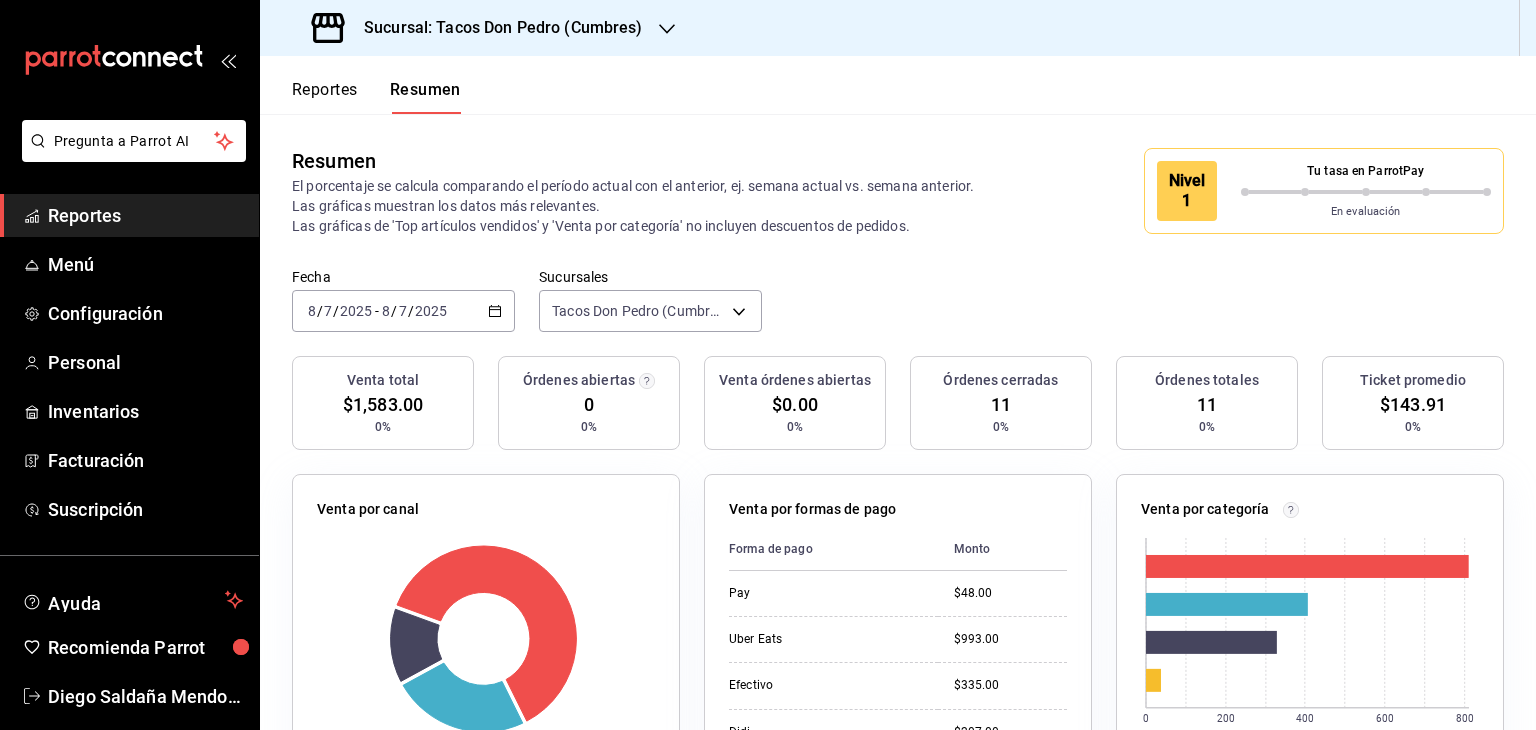 click on "Fecha 2025-08-07 8 / 7 / 2025 - 2025-08-07 8 / 7 / 2025 Sucursales Tacos Don Pedro (Cumbres) [object Object]" at bounding box center (898, 312) 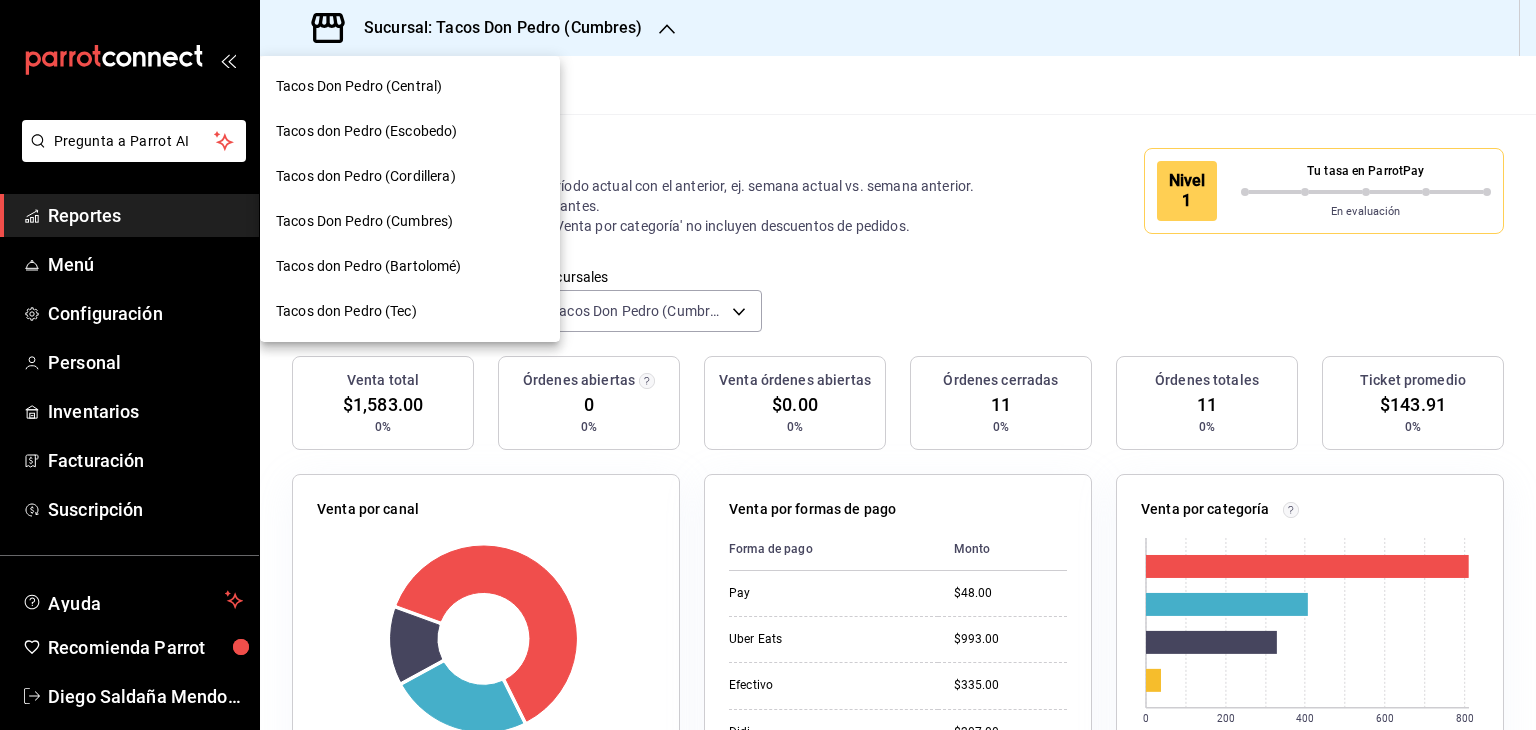 click on "Tacos Don Pedro (Central)" at bounding box center (410, 86) 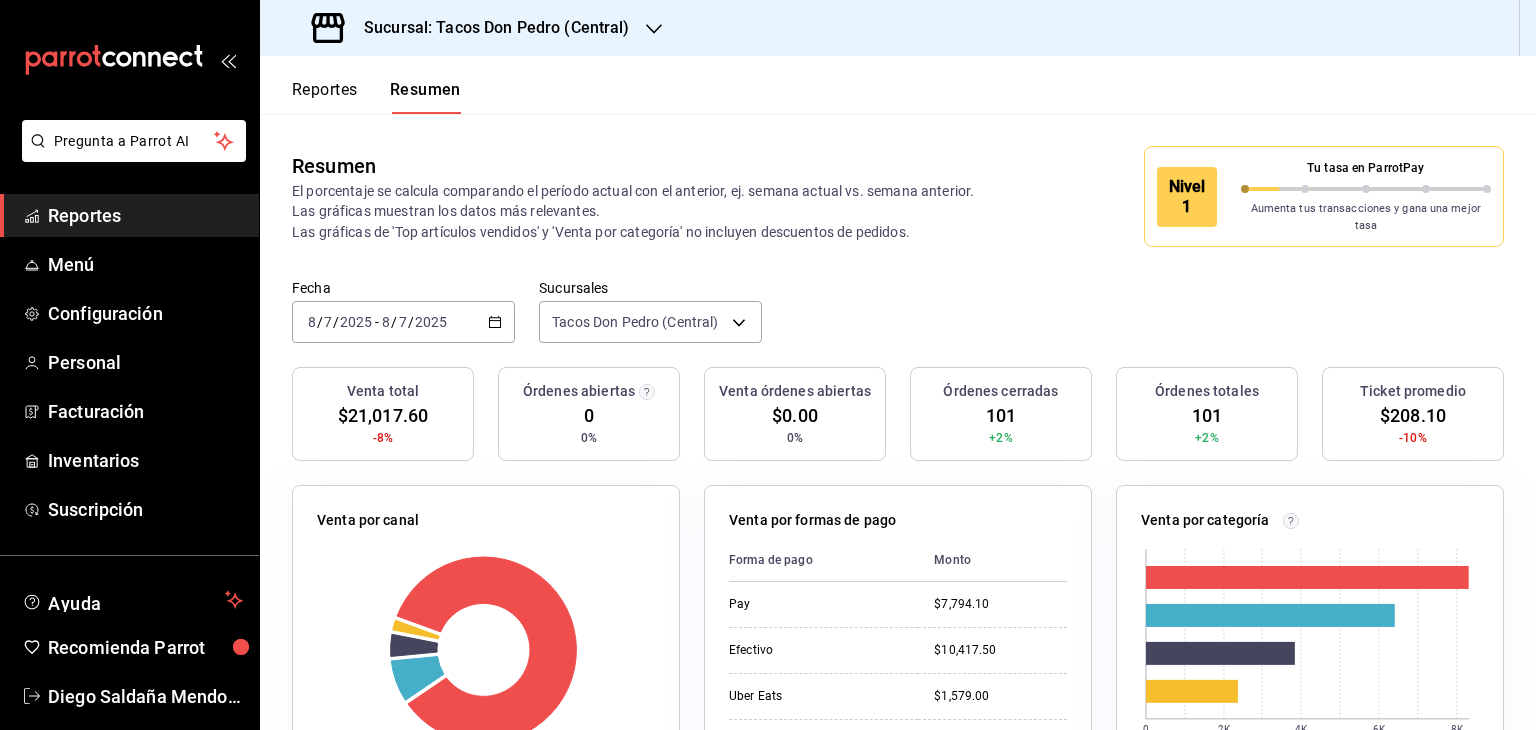 click on "Fecha 2025-08-07 8 / 7 / 2025 - 2025-08-07 8 / 7 / 2025 Sucursales Tacos Don Pedro (Central) [object Object]" at bounding box center [898, 323] 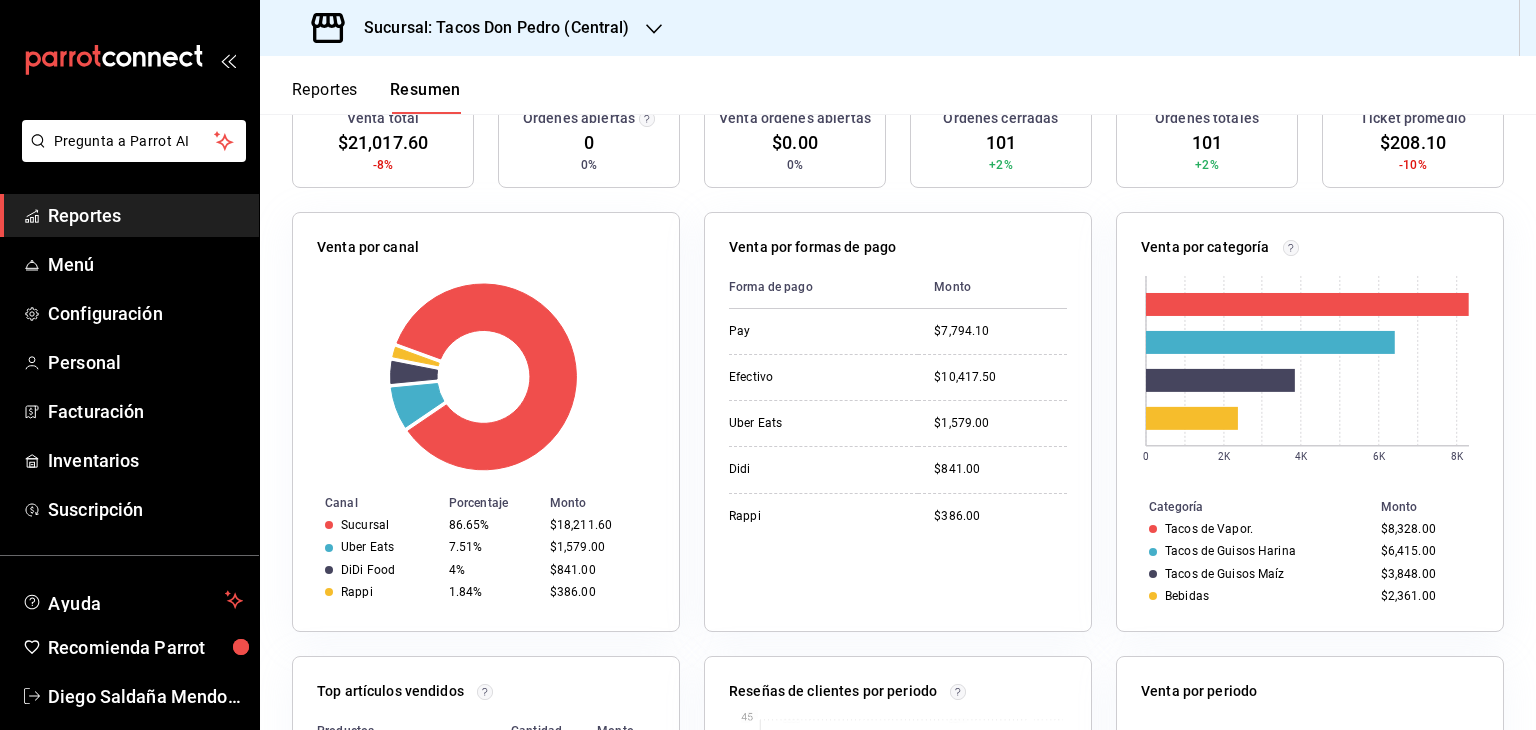 scroll, scrollTop: 320, scrollLeft: 0, axis: vertical 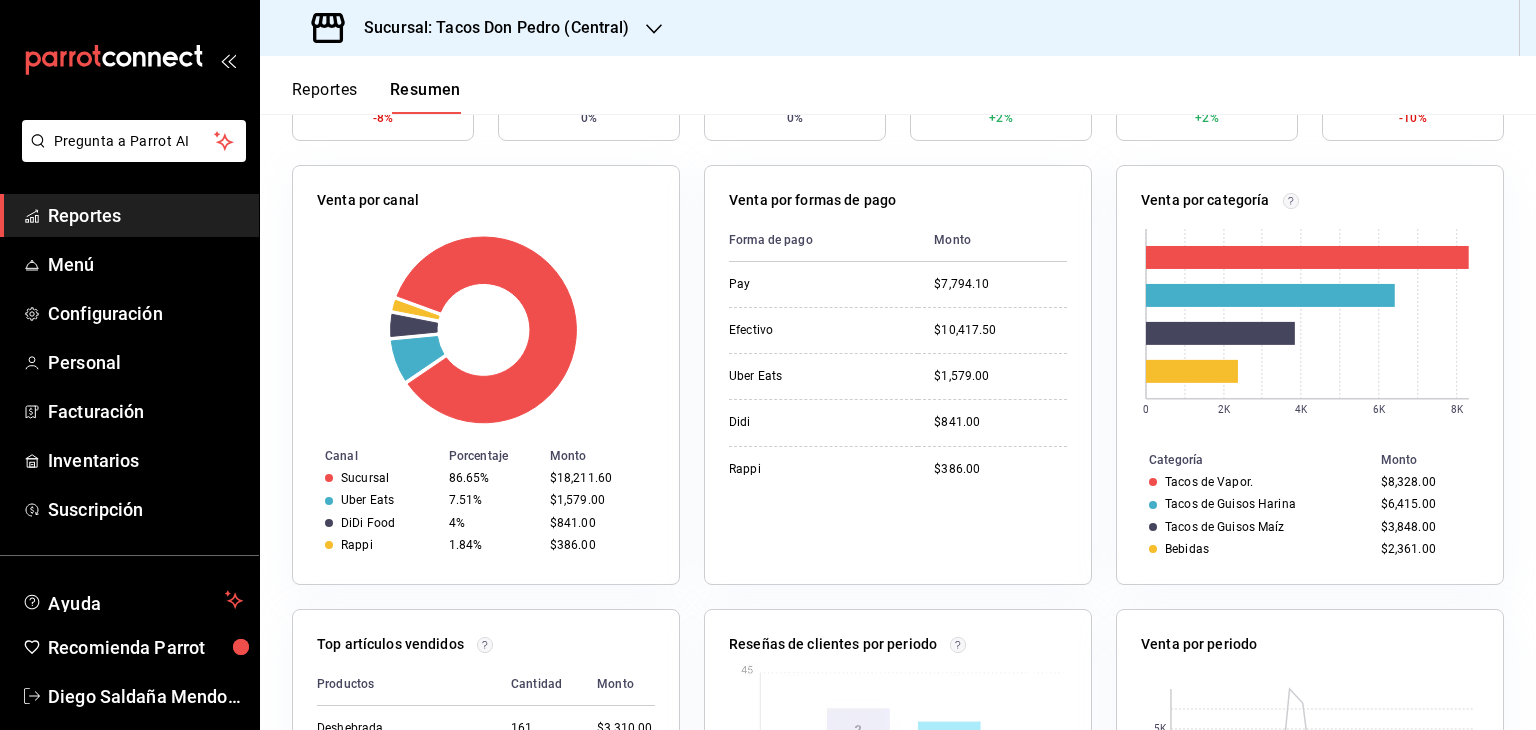 click on "Reportes" at bounding box center [145, 215] 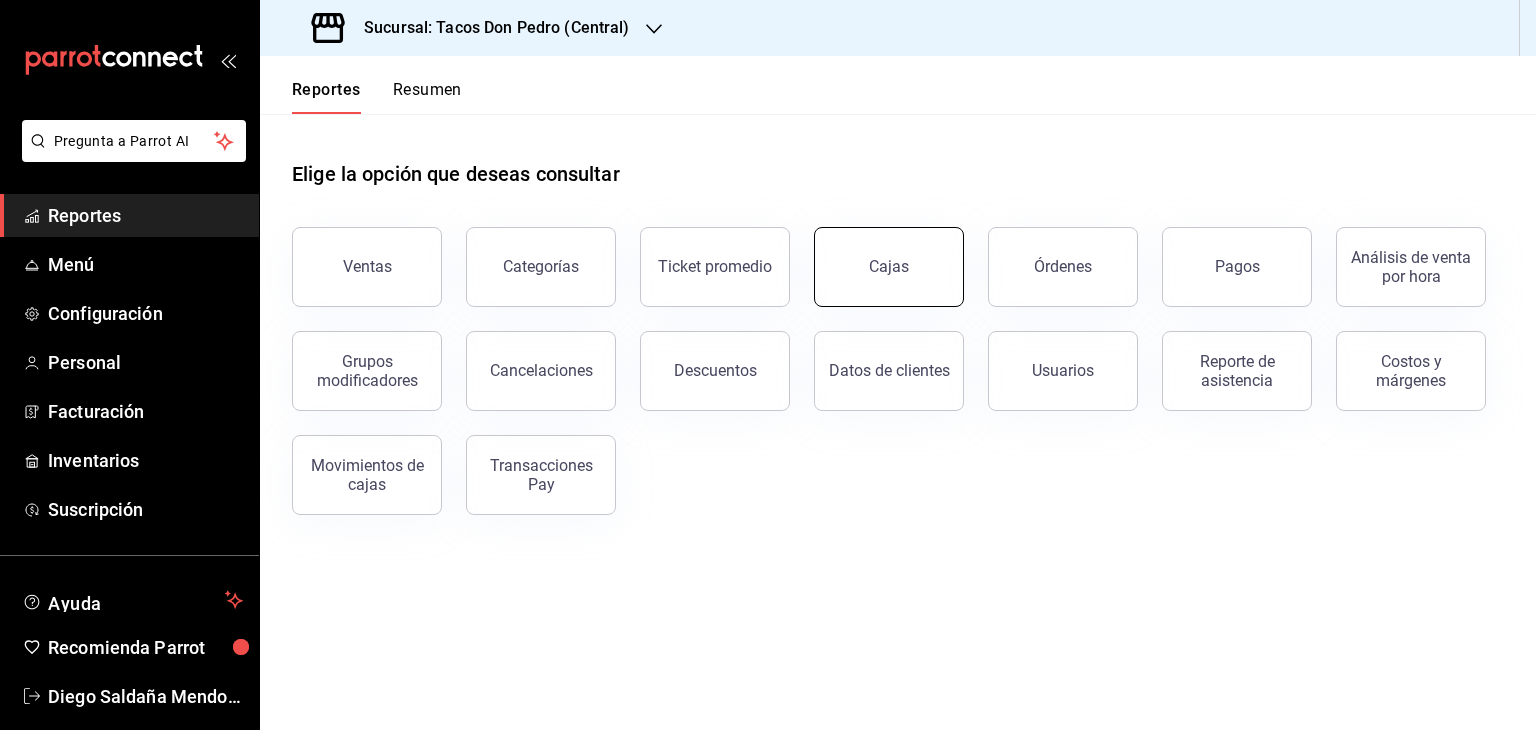 click on "Cajas" at bounding box center [889, 267] 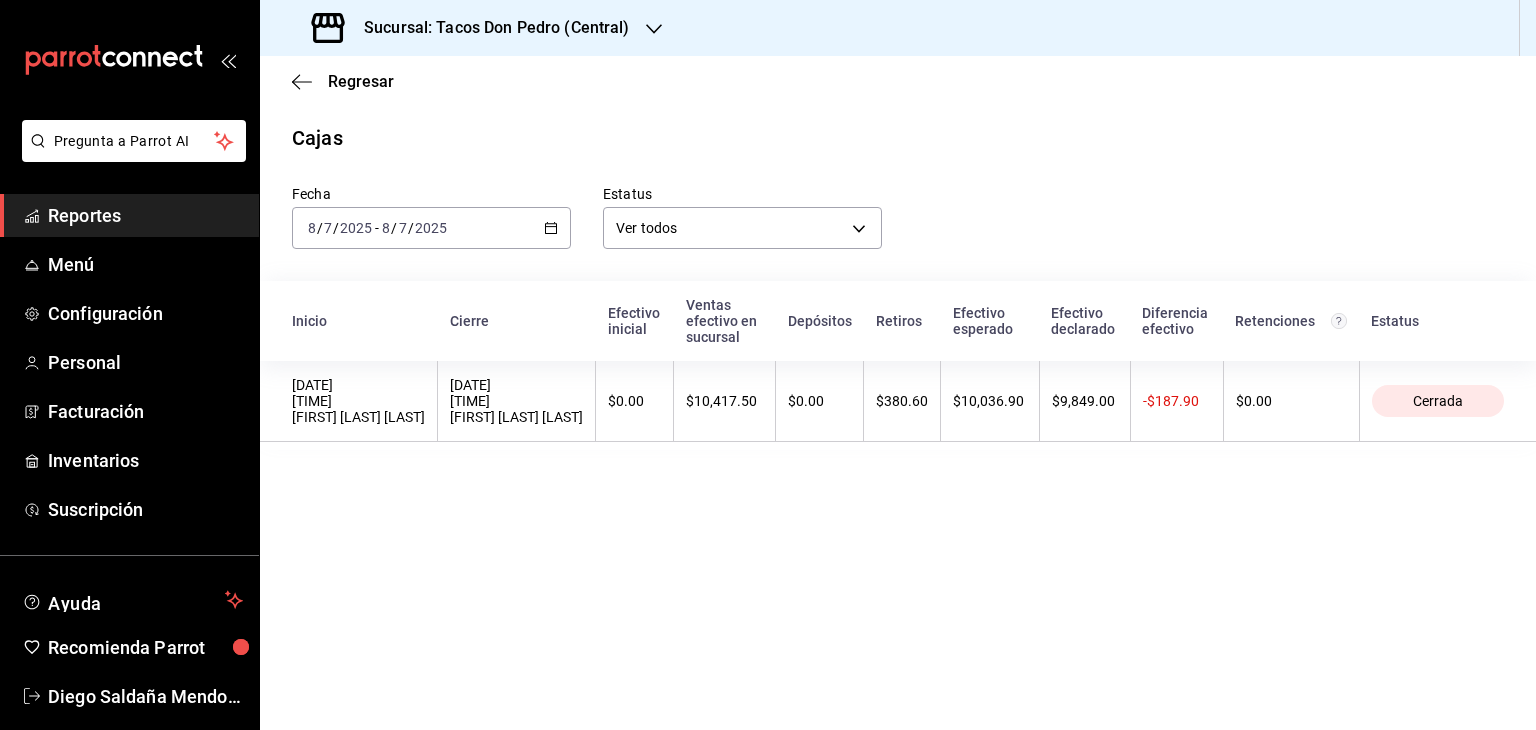 click on "$10,417.50" at bounding box center (724, 401) 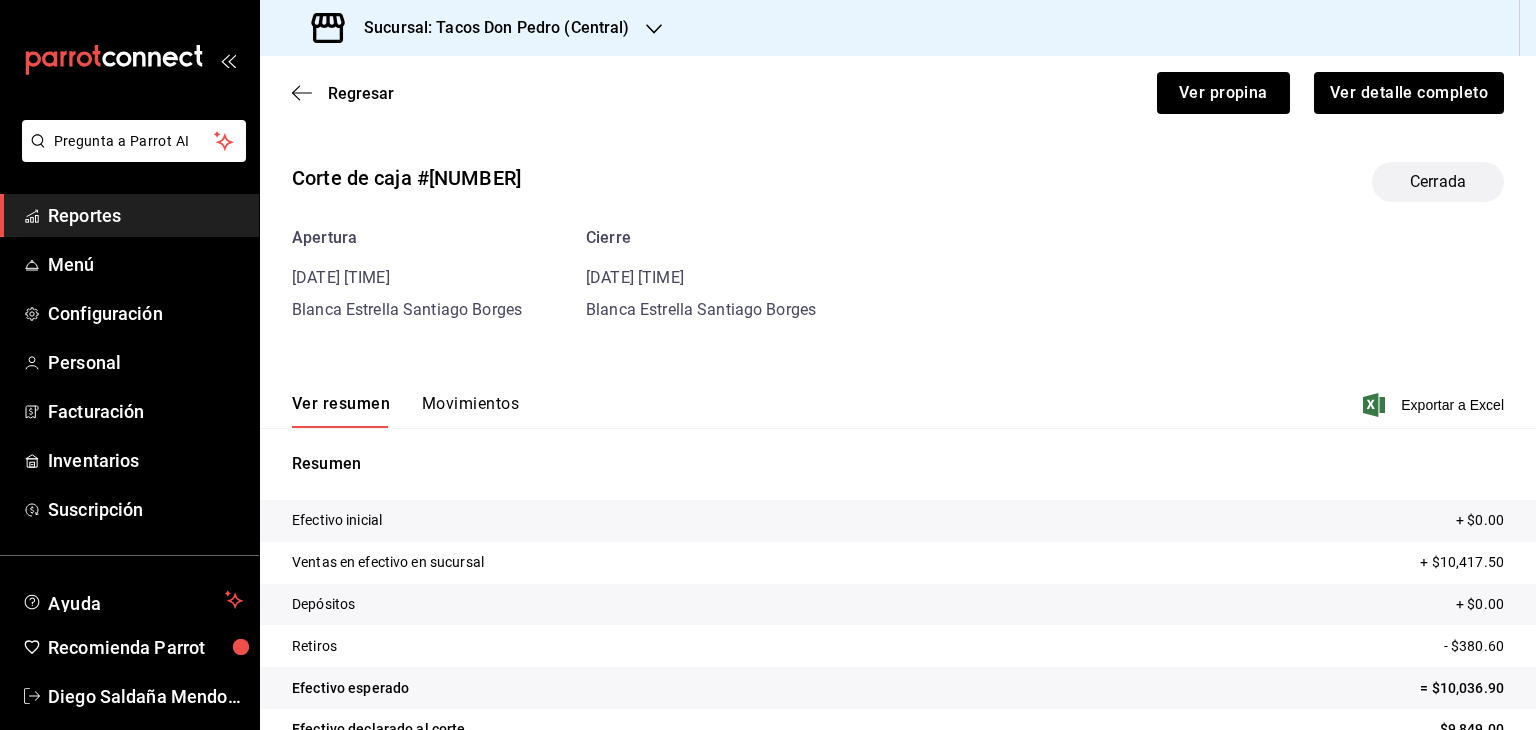 click on "Movimientos" at bounding box center (470, 411) 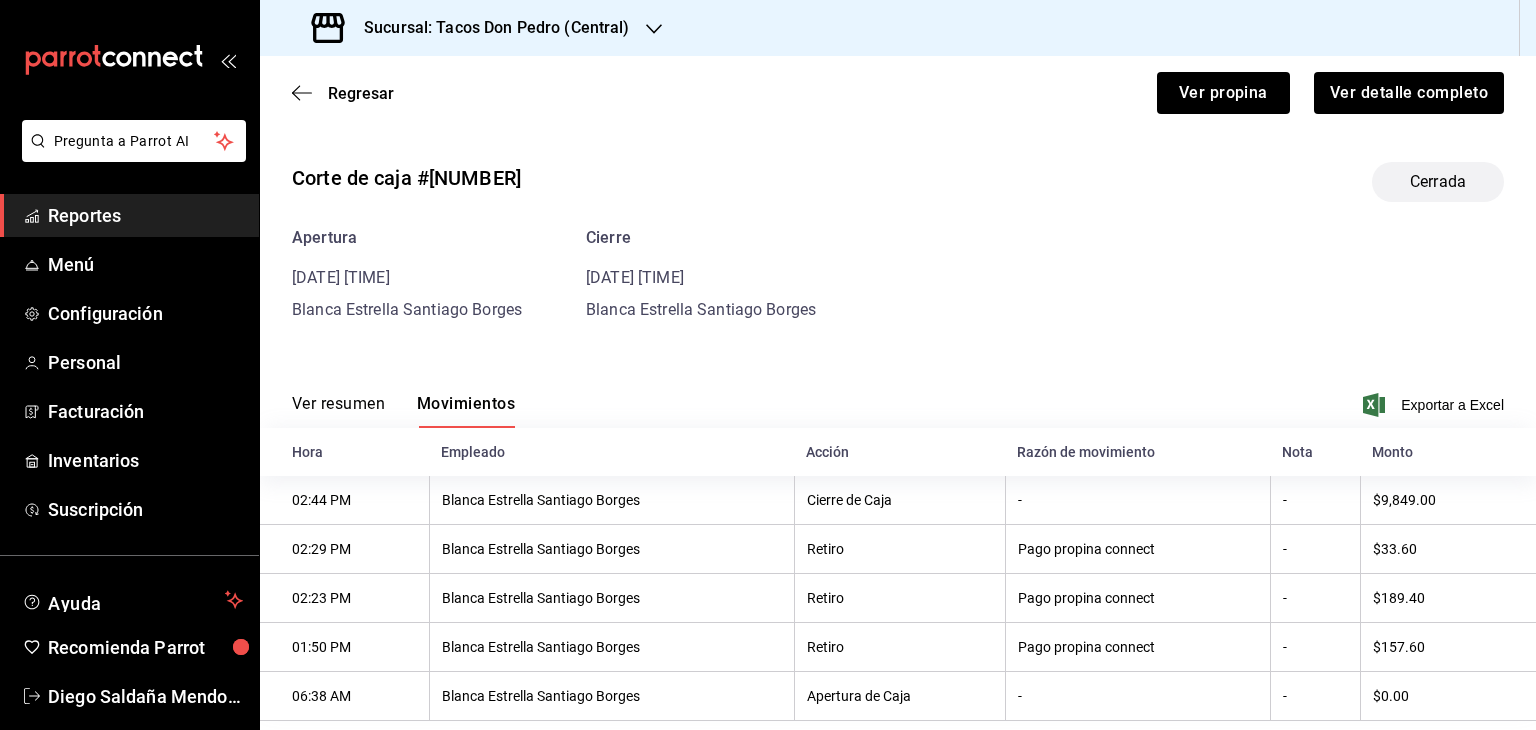 scroll, scrollTop: 43, scrollLeft: 0, axis: vertical 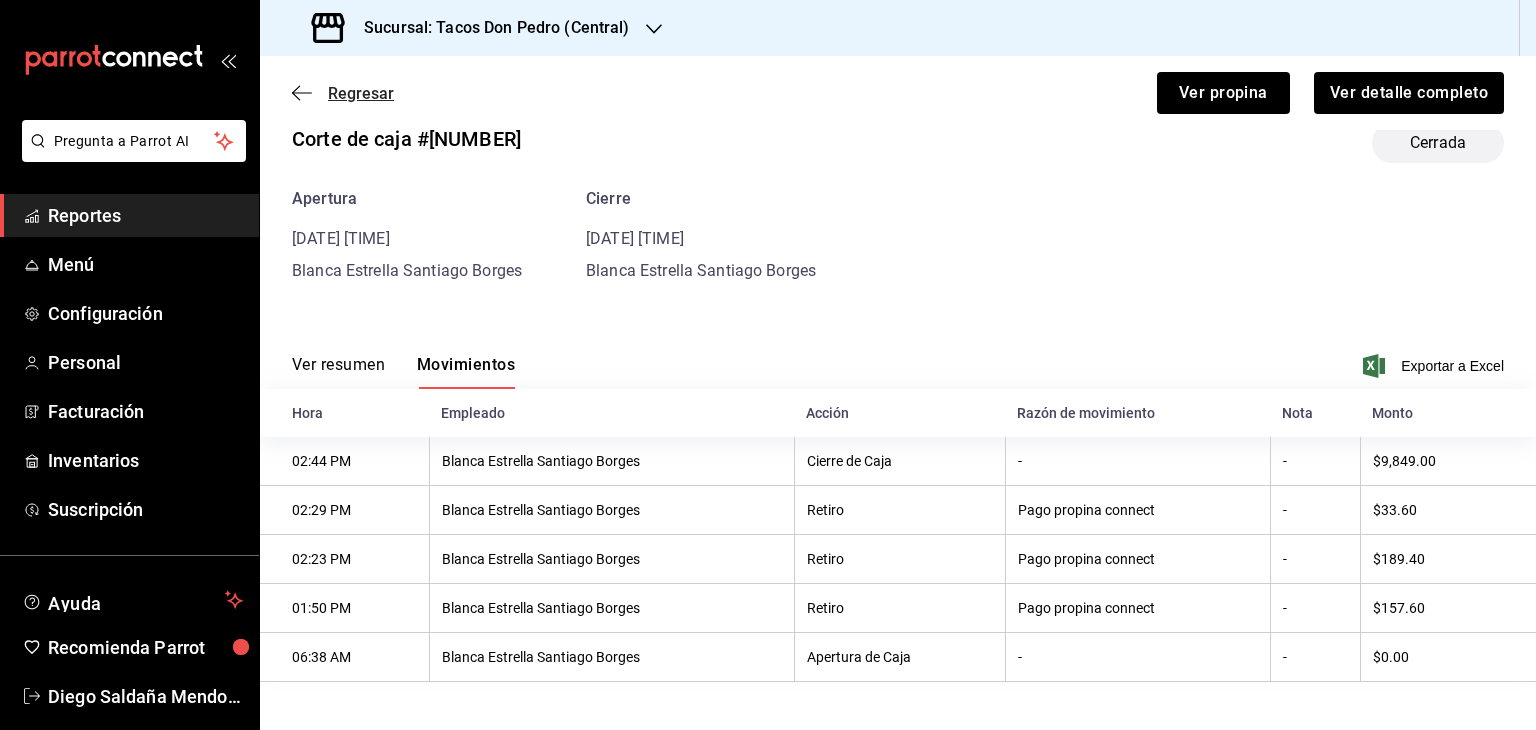 click 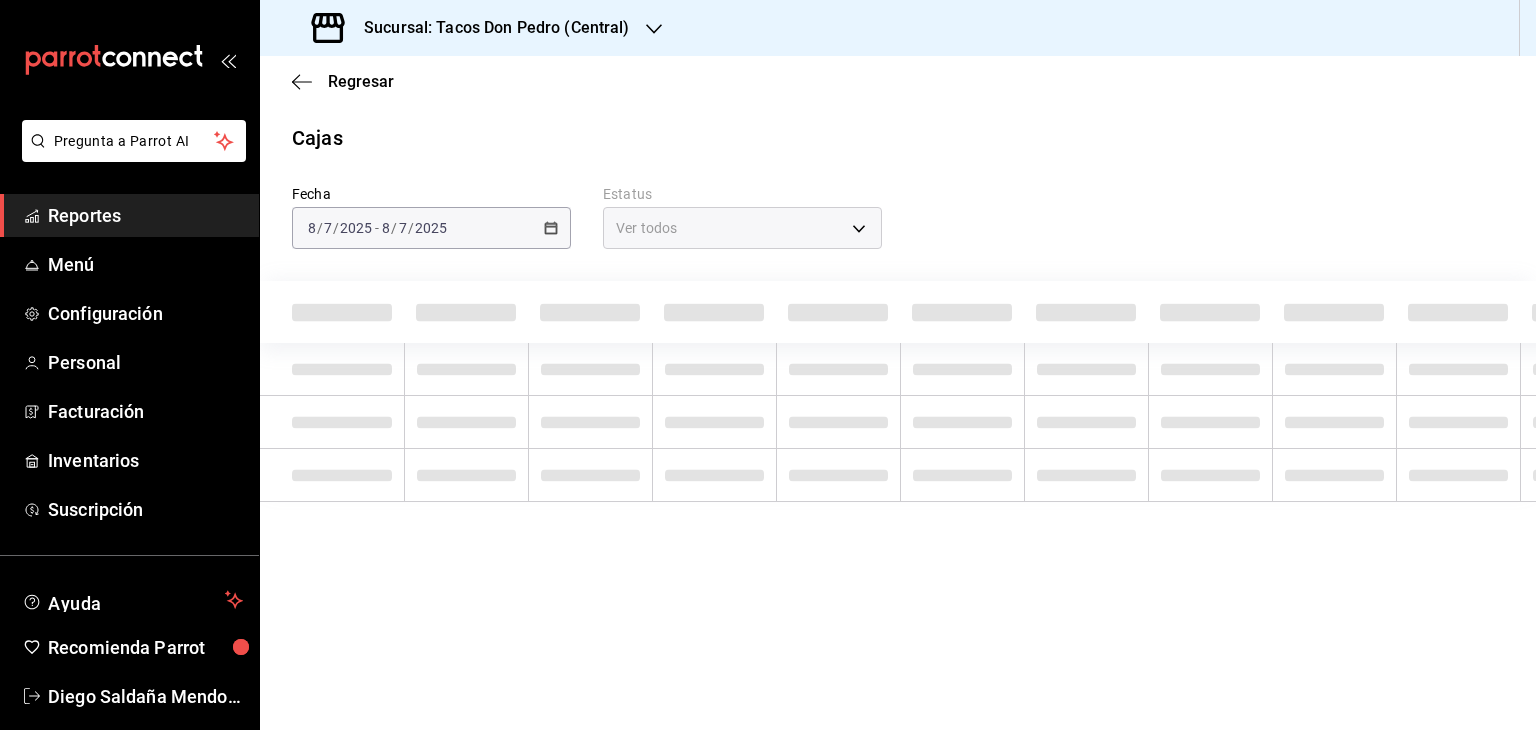 scroll, scrollTop: 0, scrollLeft: 0, axis: both 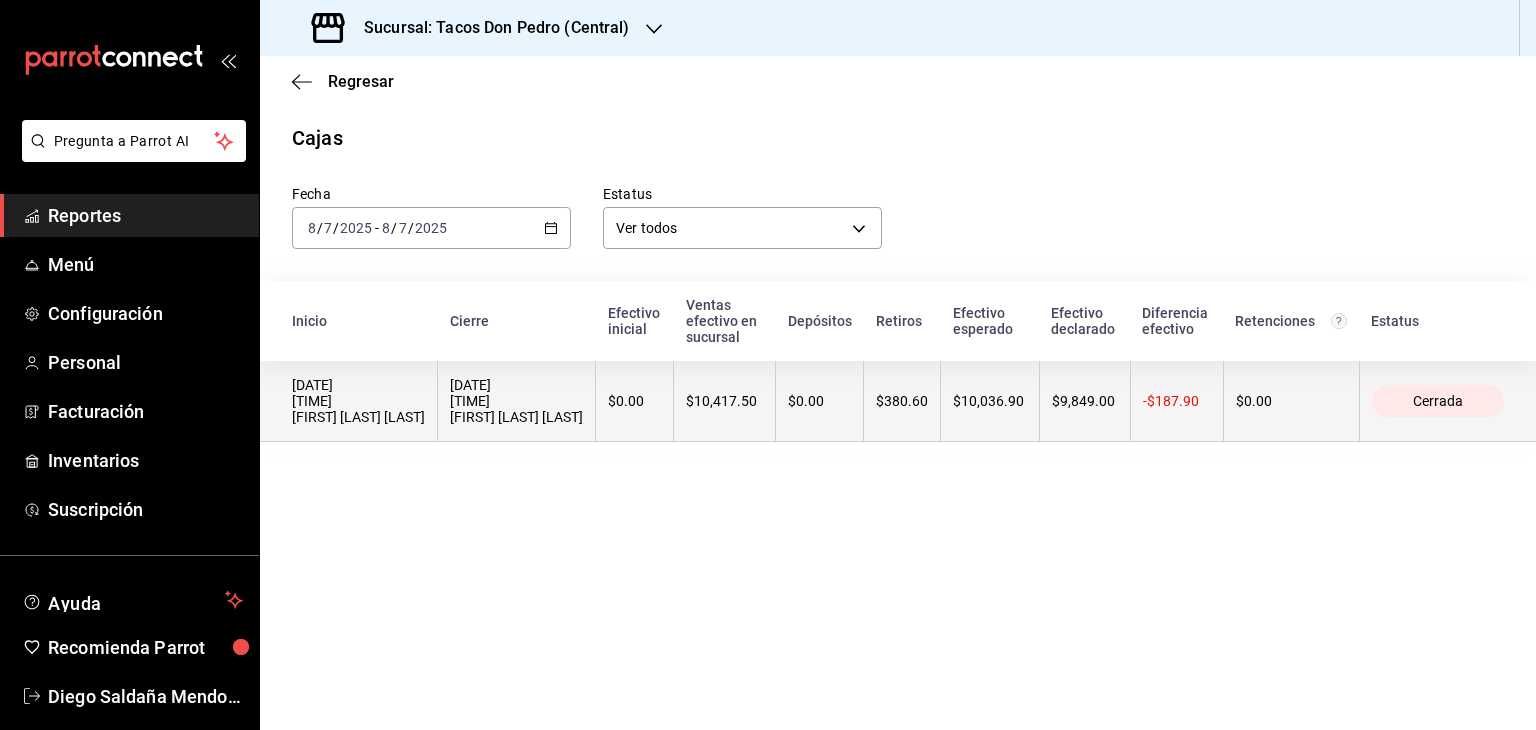 click on "$380.60" at bounding box center [902, 401] 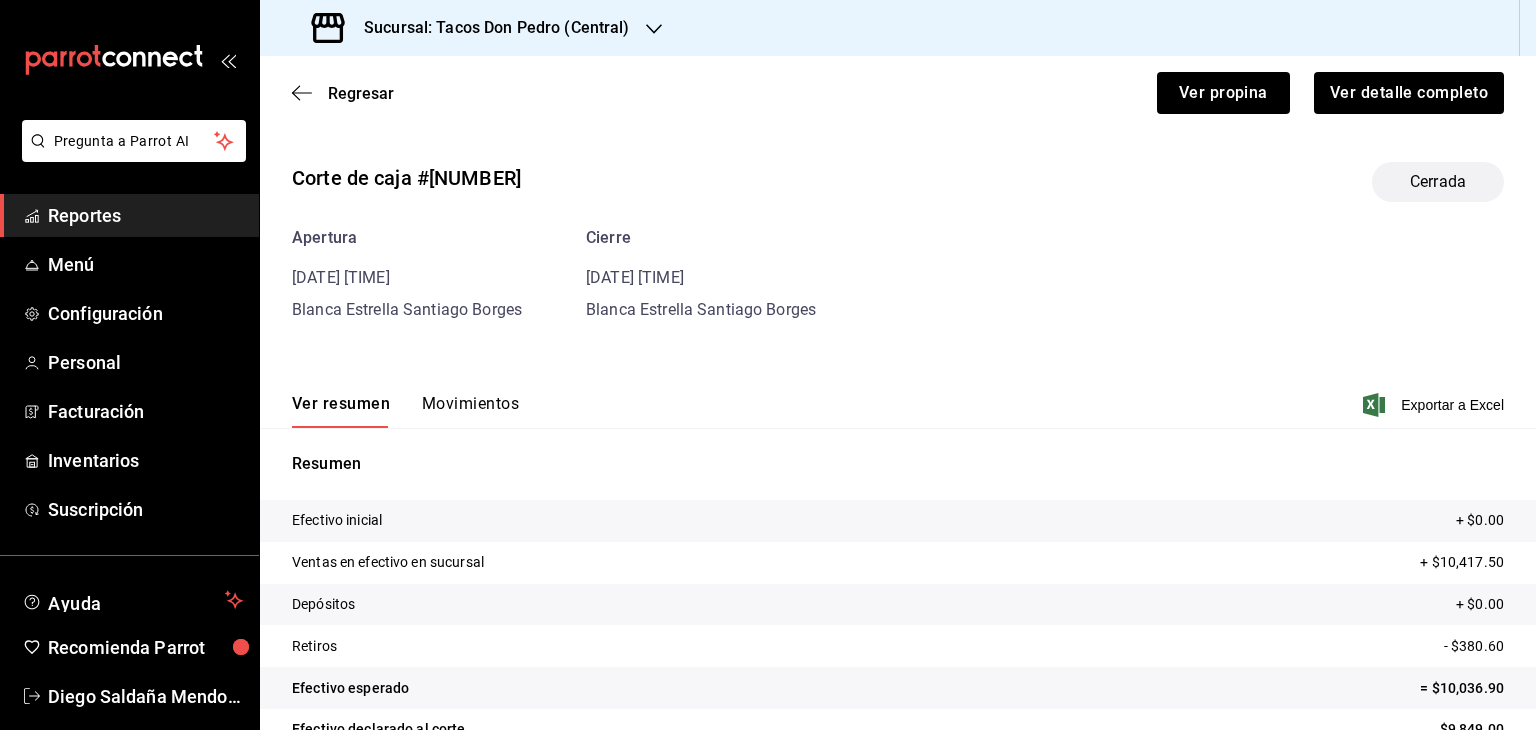 click on "Movimientos" at bounding box center [470, 411] 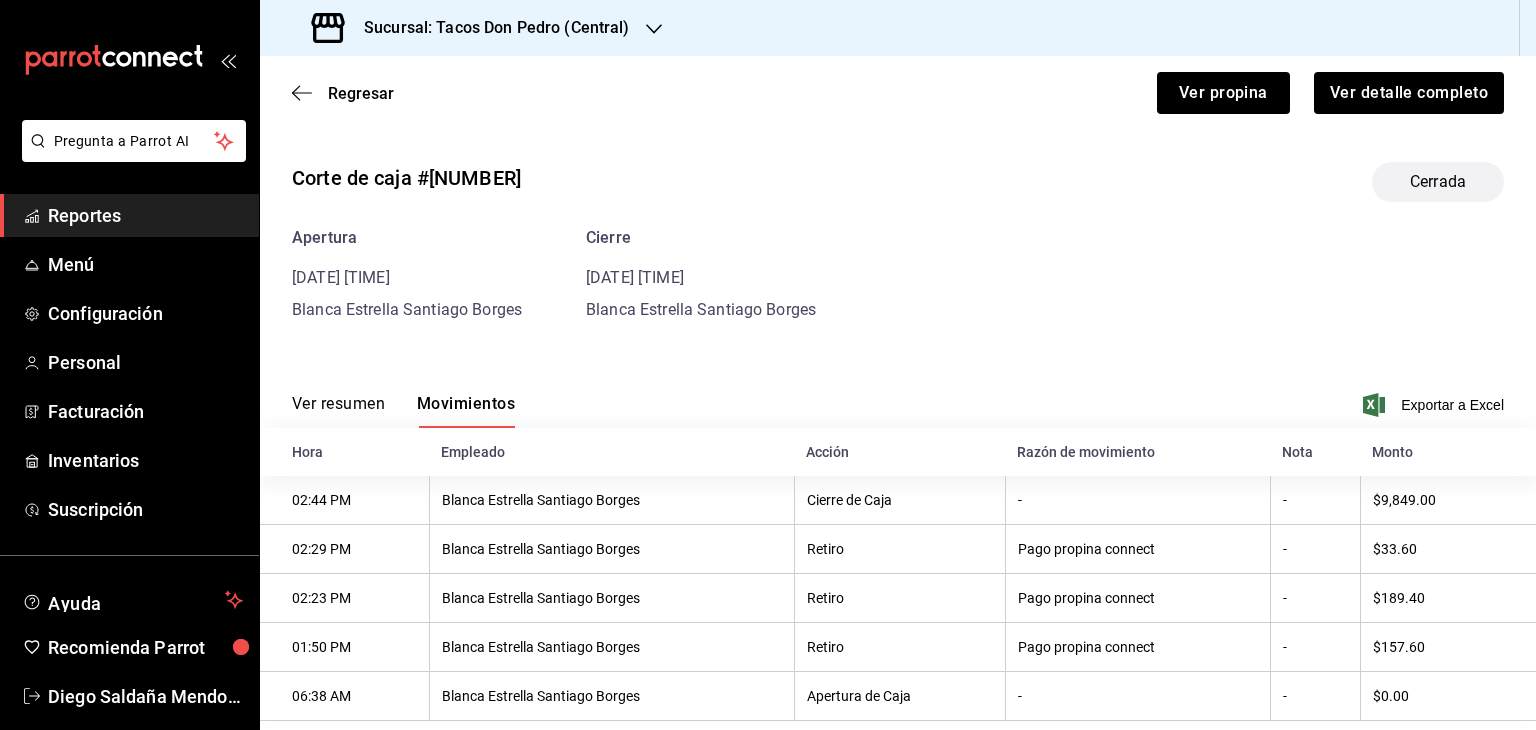 click on "Apertura 07/08/25 06:38:54 Blanca Estrella Santiago Borges Cierre 07/08/25 14:44:12 Blanca Estrella Santiago Borges" at bounding box center (898, 274) 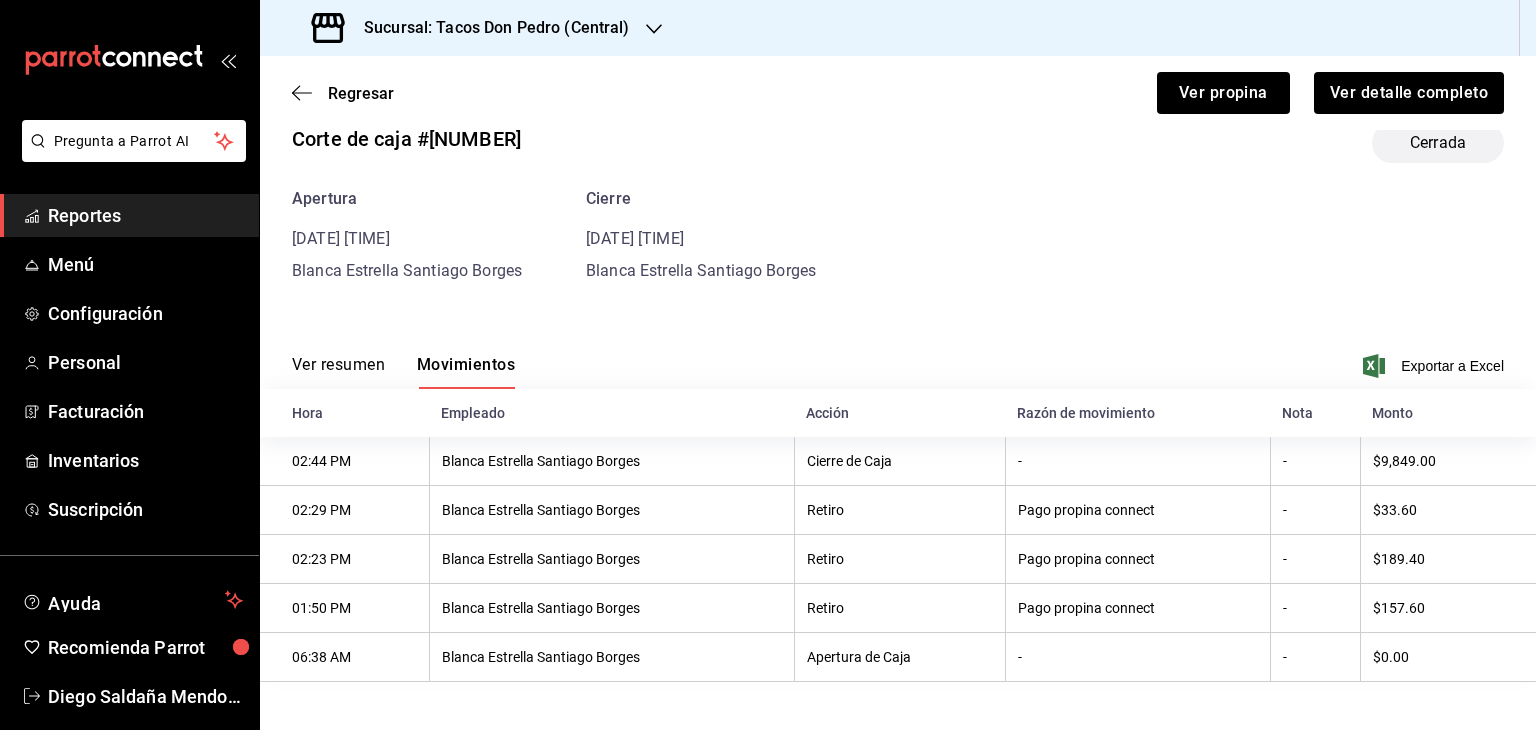 scroll, scrollTop: 43, scrollLeft: 0, axis: vertical 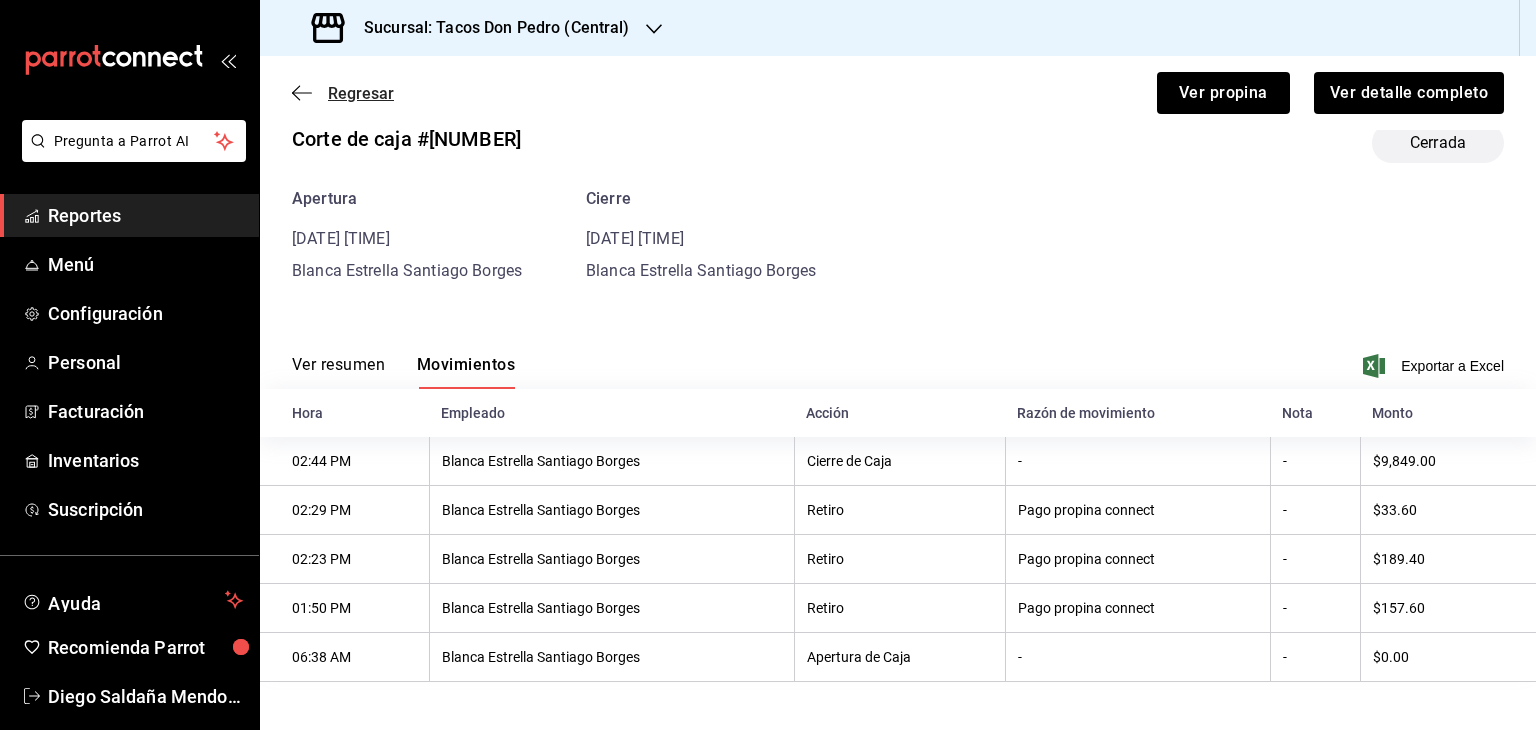 click 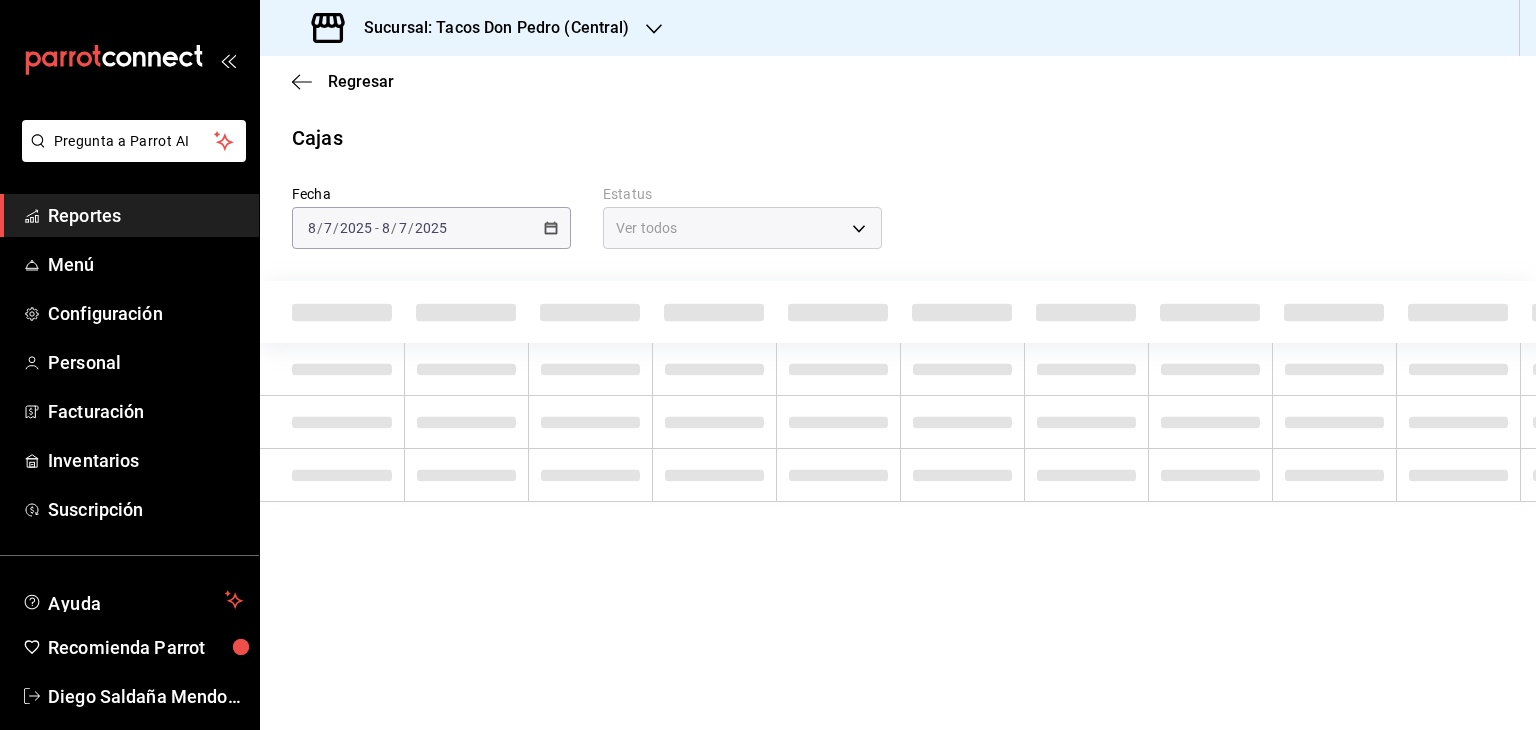 scroll, scrollTop: 0, scrollLeft: 0, axis: both 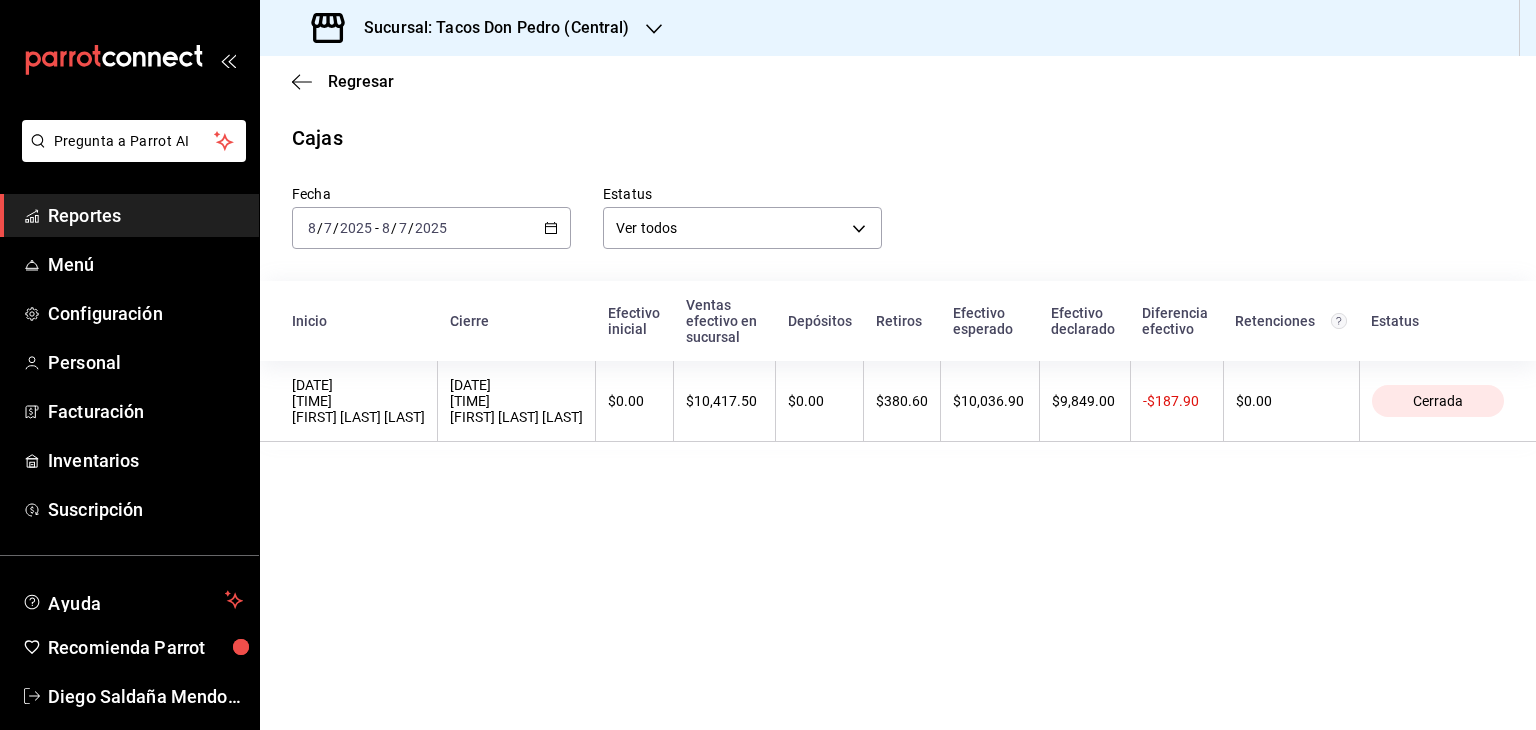 click 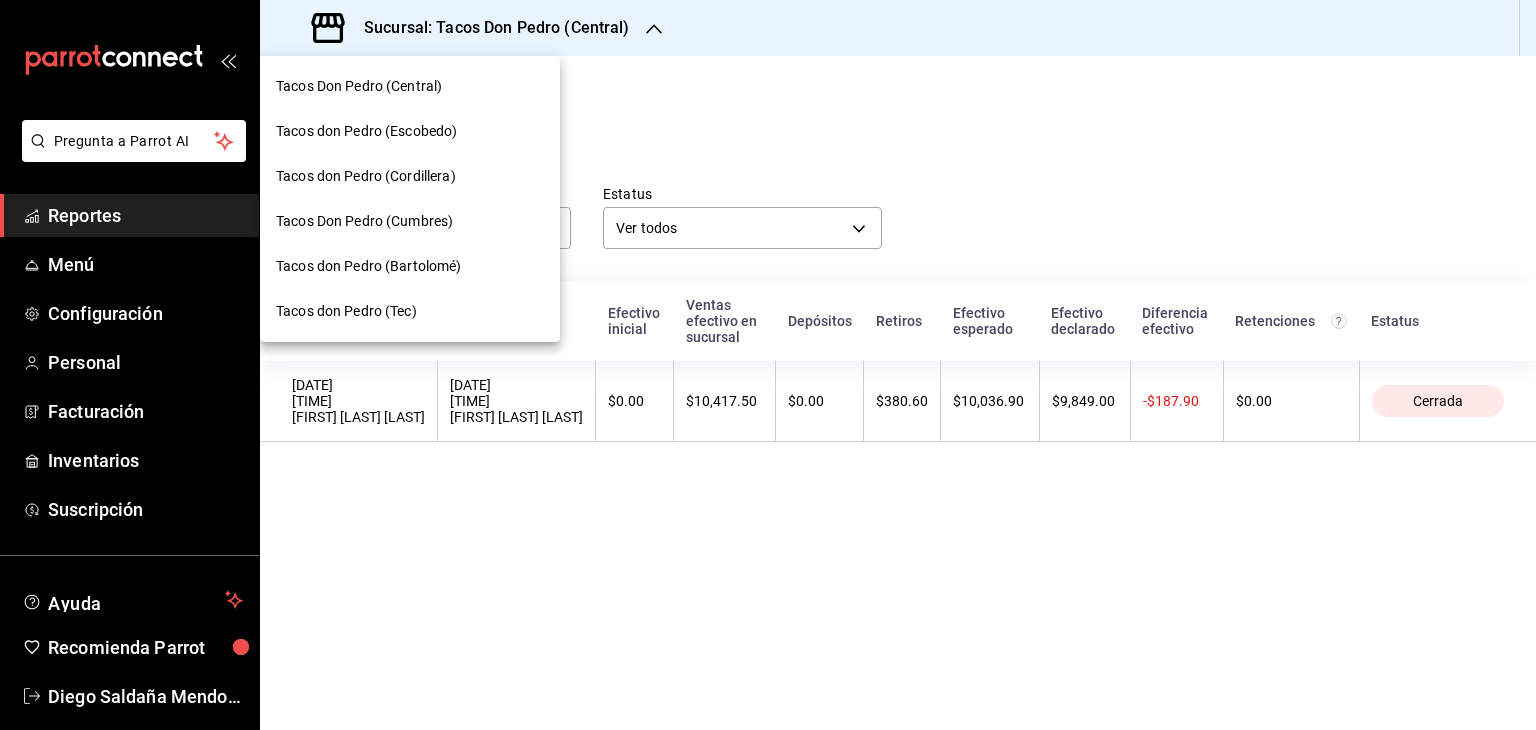 click on "Tacos don Pedro (Cordillera)" at bounding box center (366, 176) 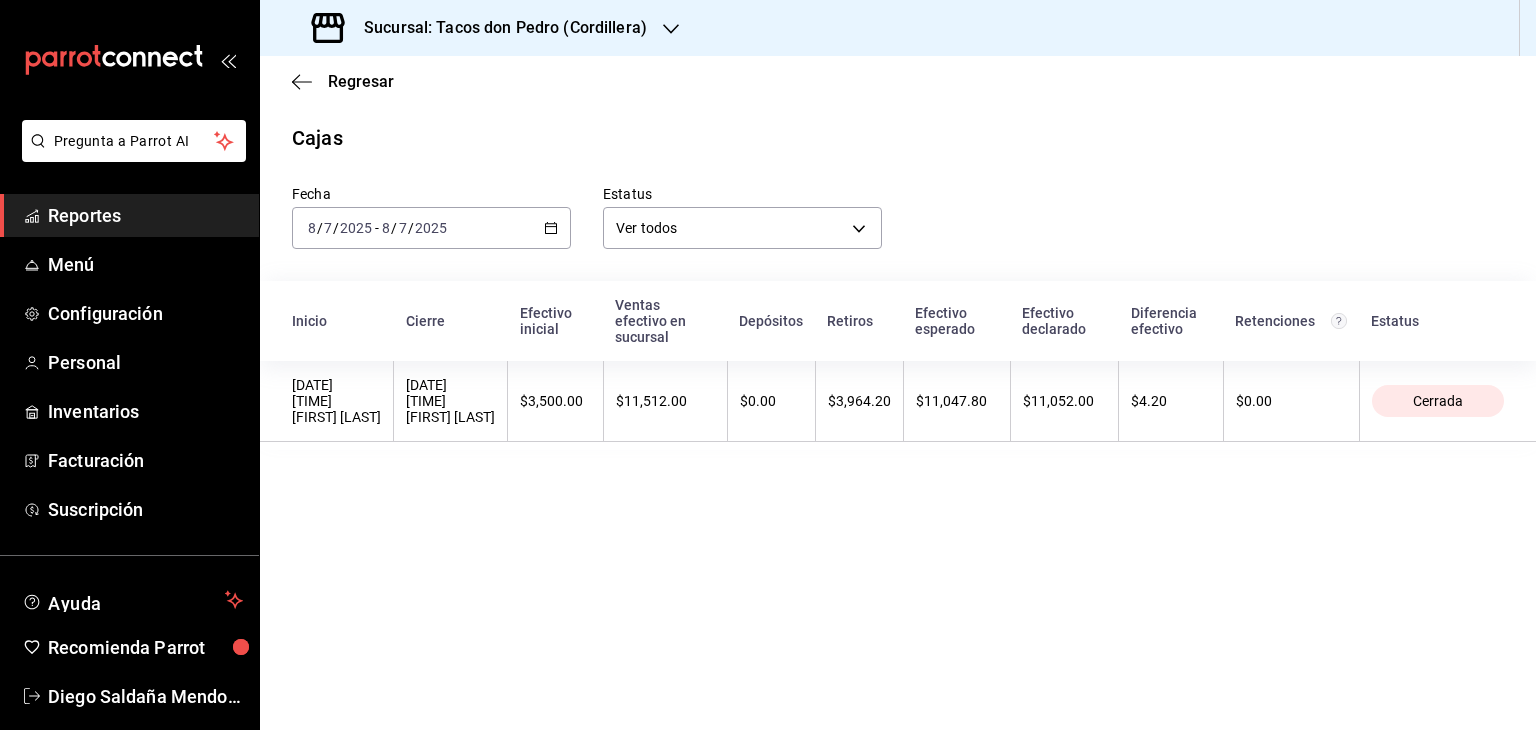 click on "Reportes" at bounding box center (145, 215) 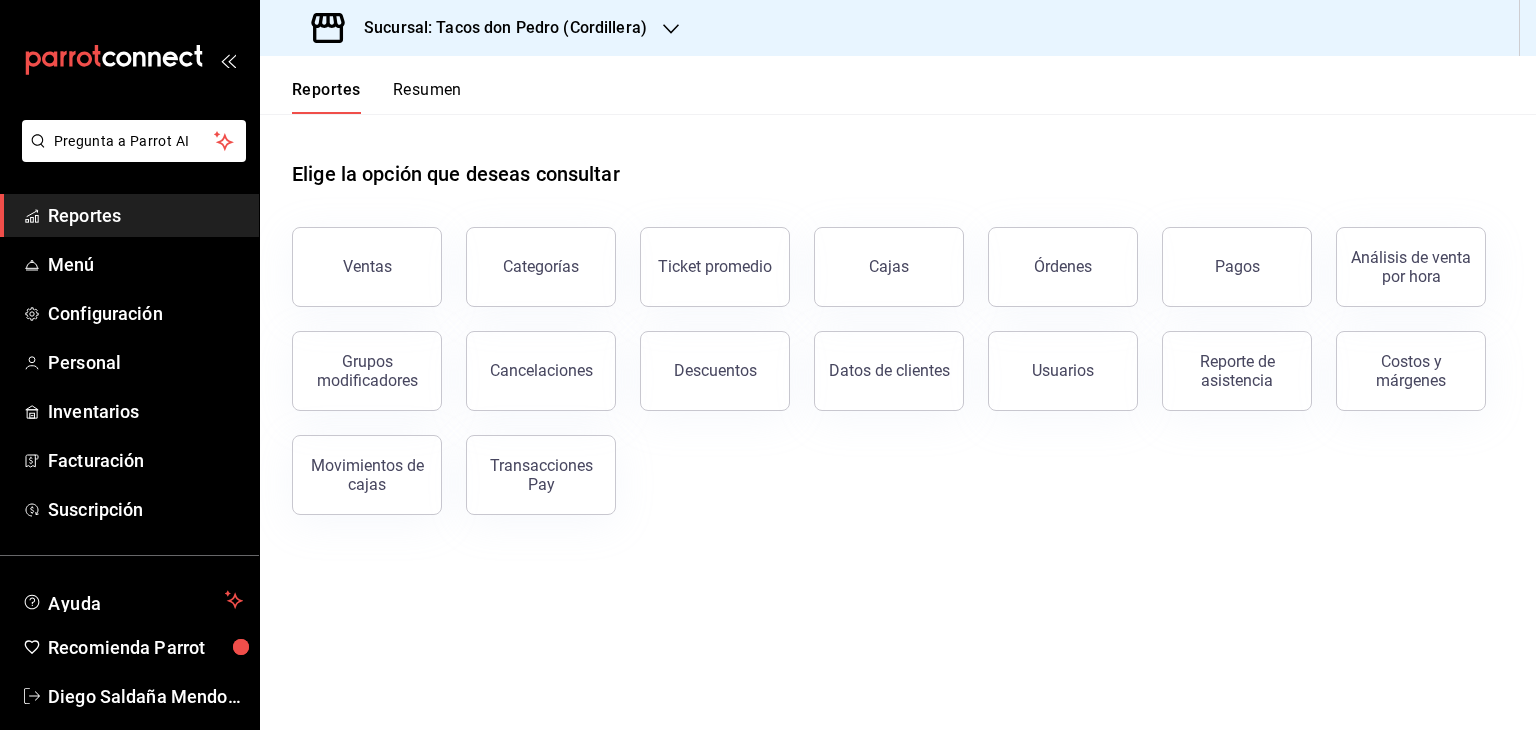 click on "Resumen" at bounding box center (427, 97) 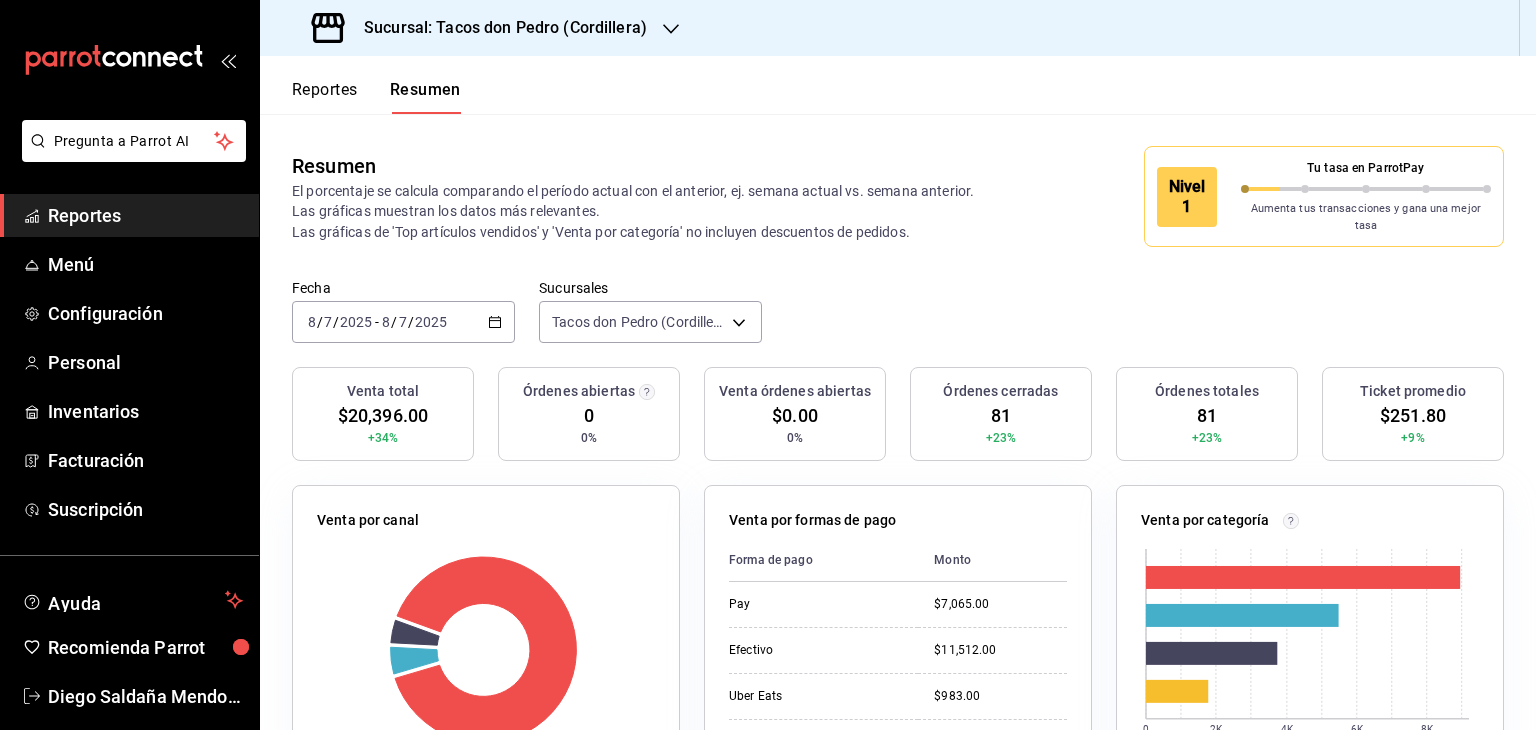 click on "Fecha 2025-08-07 8 / 7 / 2025 - 2025-08-07 8 / 7 / 2025 Sucursales Tacos don Pedro (Cordillera) [object Object]" at bounding box center (898, 323) 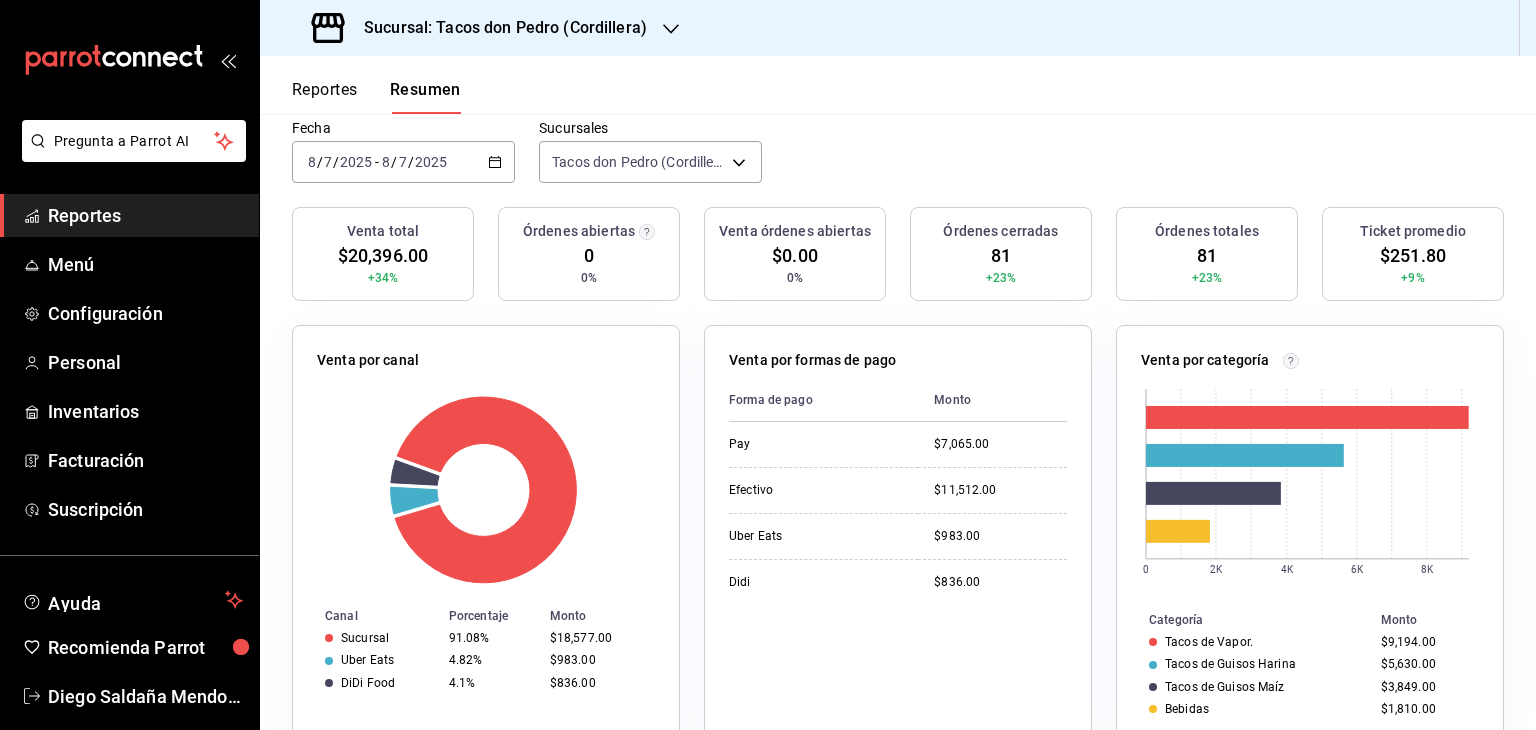 scroll, scrollTop: 200, scrollLeft: 0, axis: vertical 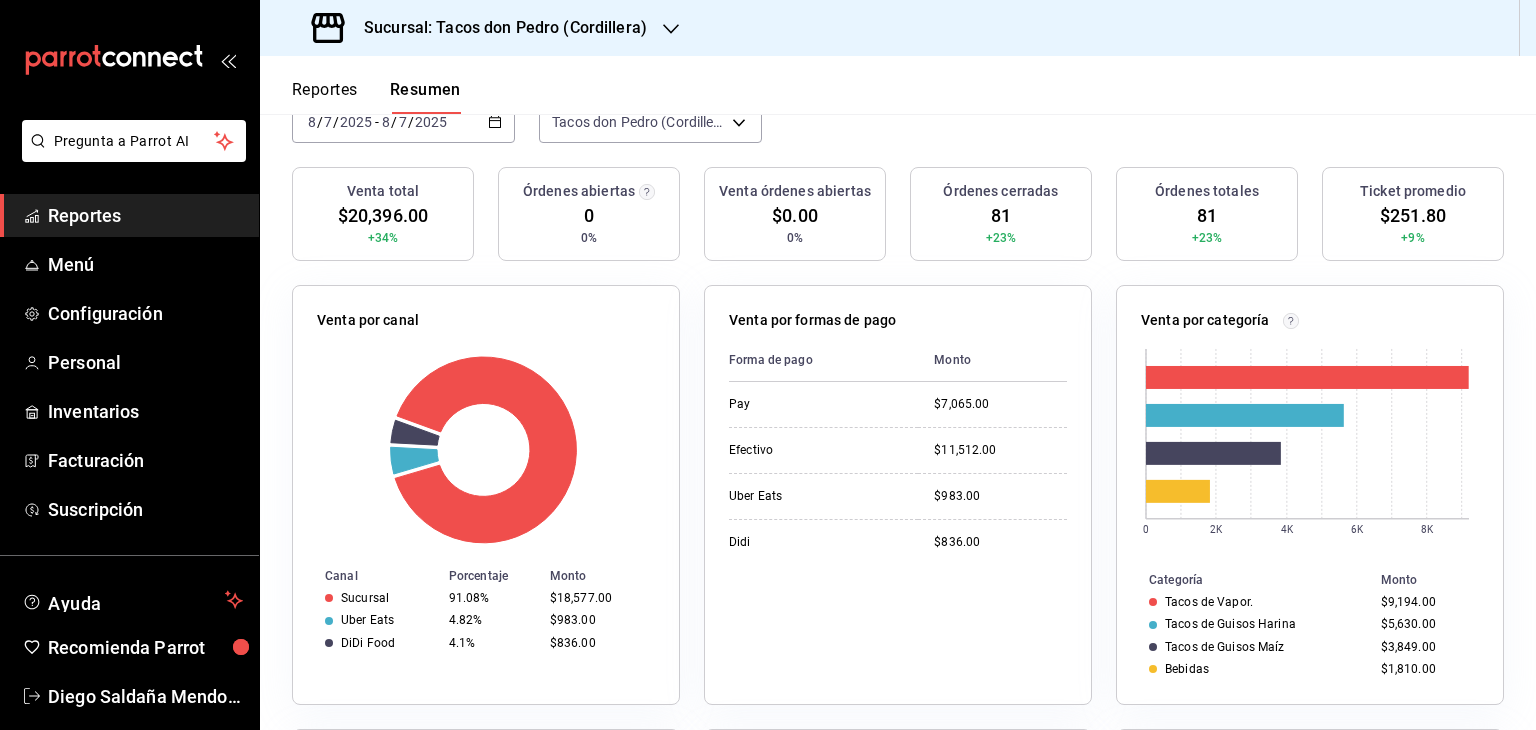 click on "Reportes" at bounding box center (145, 215) 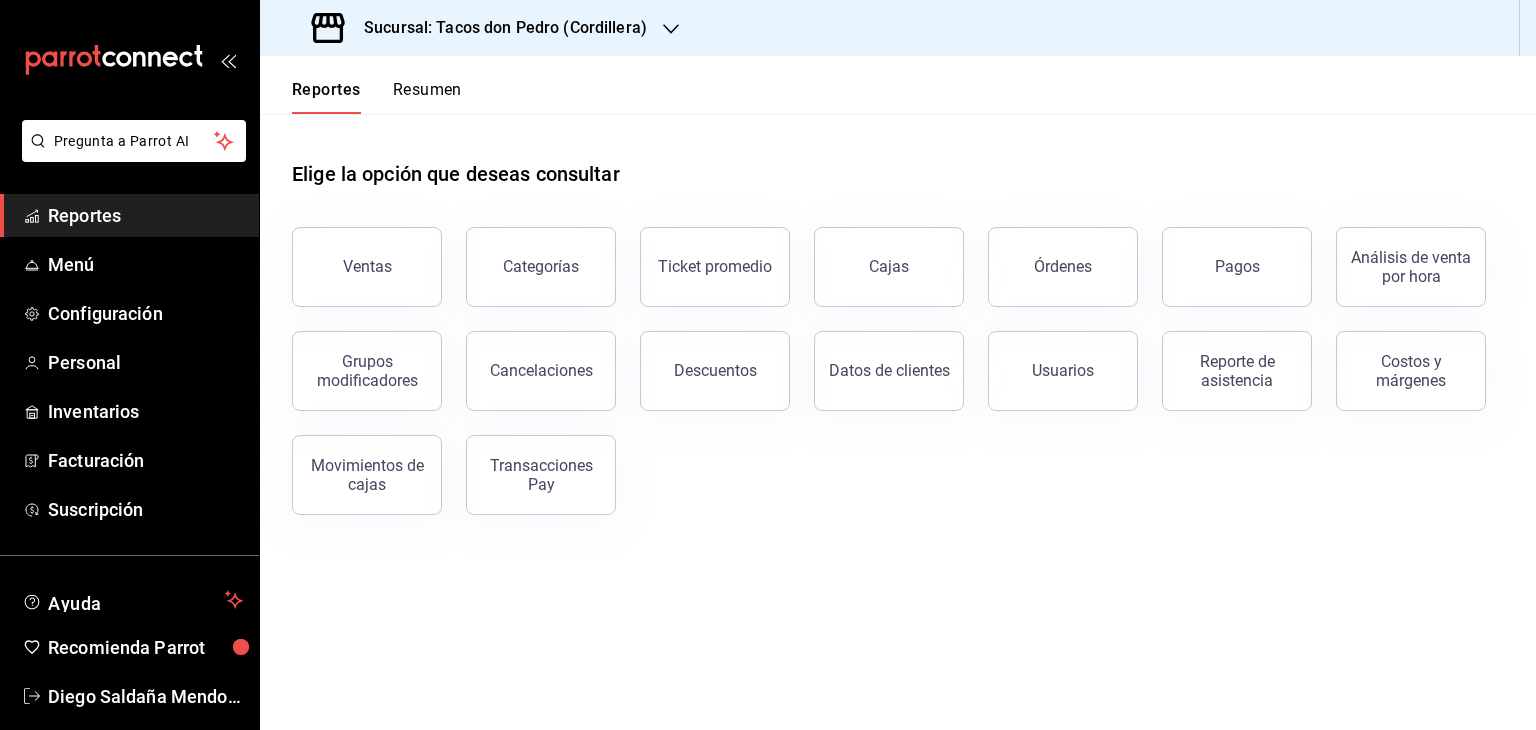 click on "Resumen" at bounding box center (427, 97) 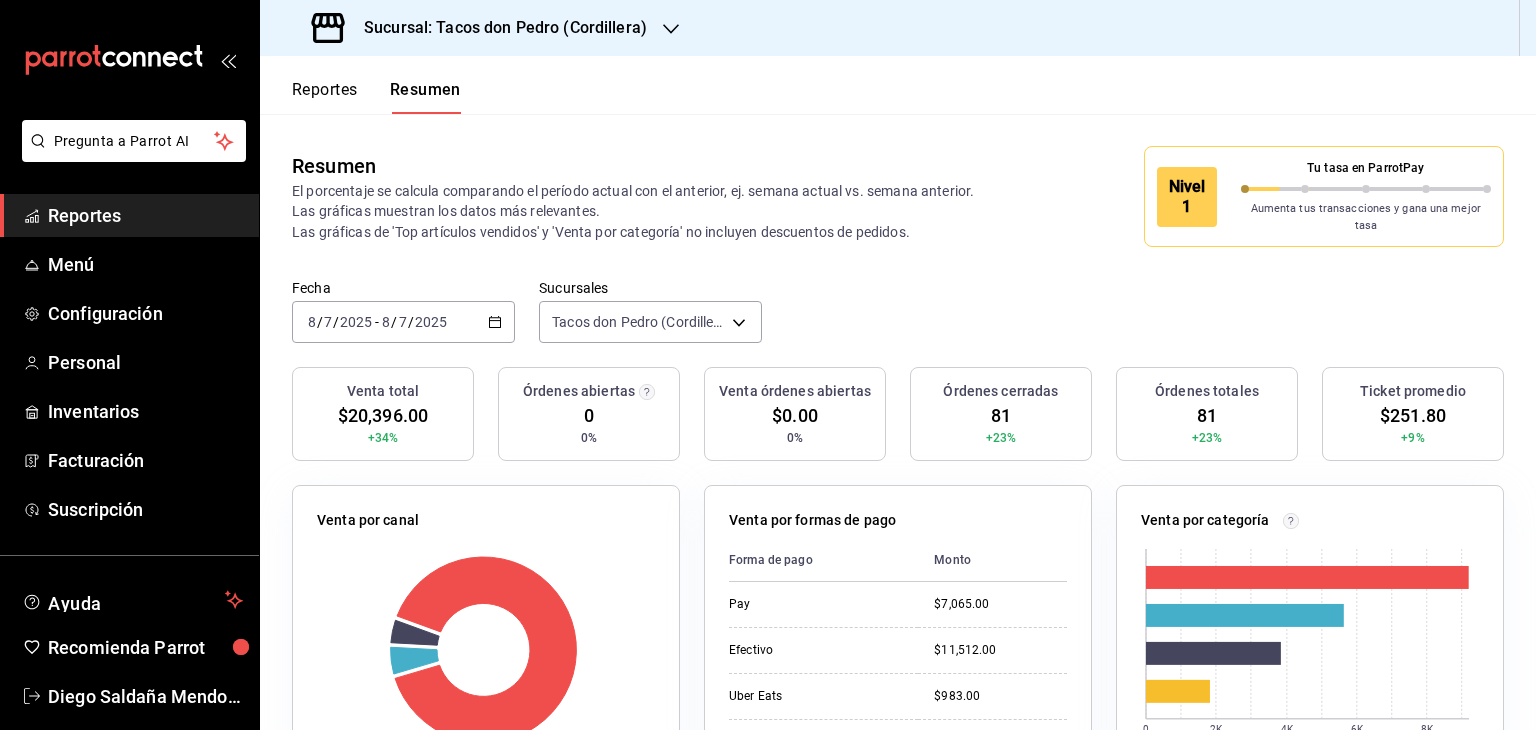 click on "Resumen El porcentaje se calcula comparando el período actual con el anterior, ej. semana actual vs. semana anterior. Las gráficas muestran los datos más relevantes.  Las gráficas de 'Top artículos vendidos' y 'Venta por categoría' no incluyen descuentos de pedidos. Nivel 1 Tu tasa en ParrotPay Aumenta tus transacciones y gana una mejor tasa" at bounding box center (898, 196) 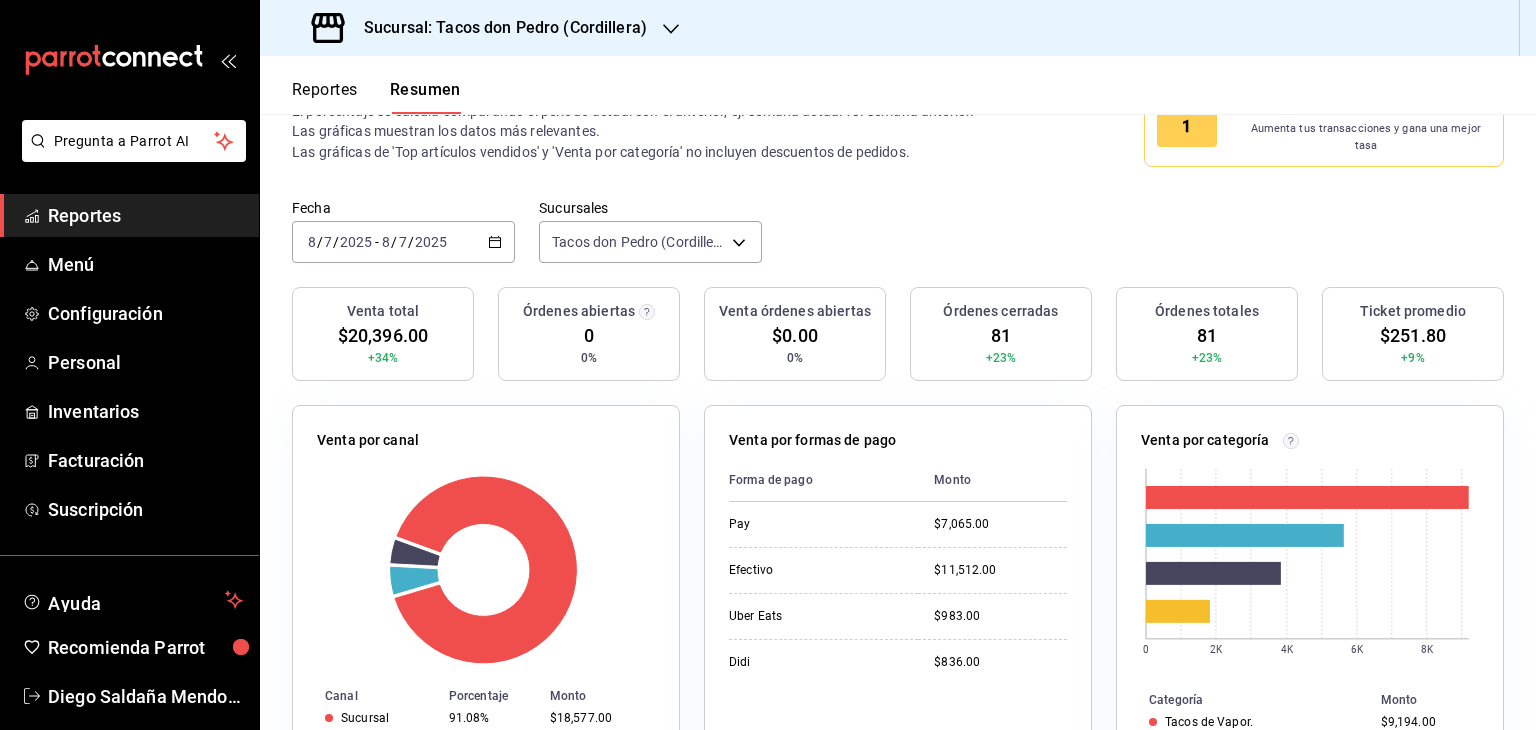 scroll, scrollTop: 120, scrollLeft: 0, axis: vertical 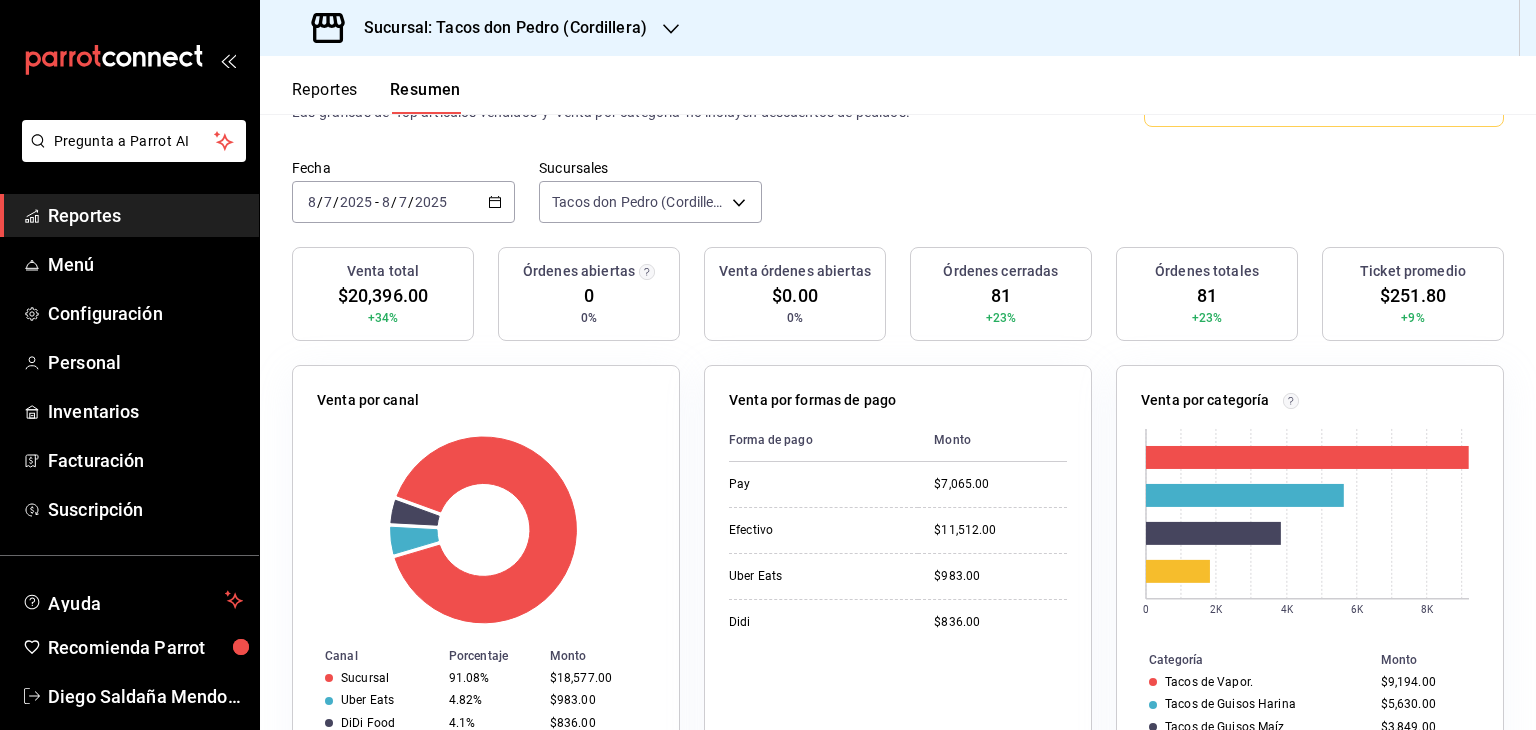 click on "Reportes" at bounding box center [145, 215] 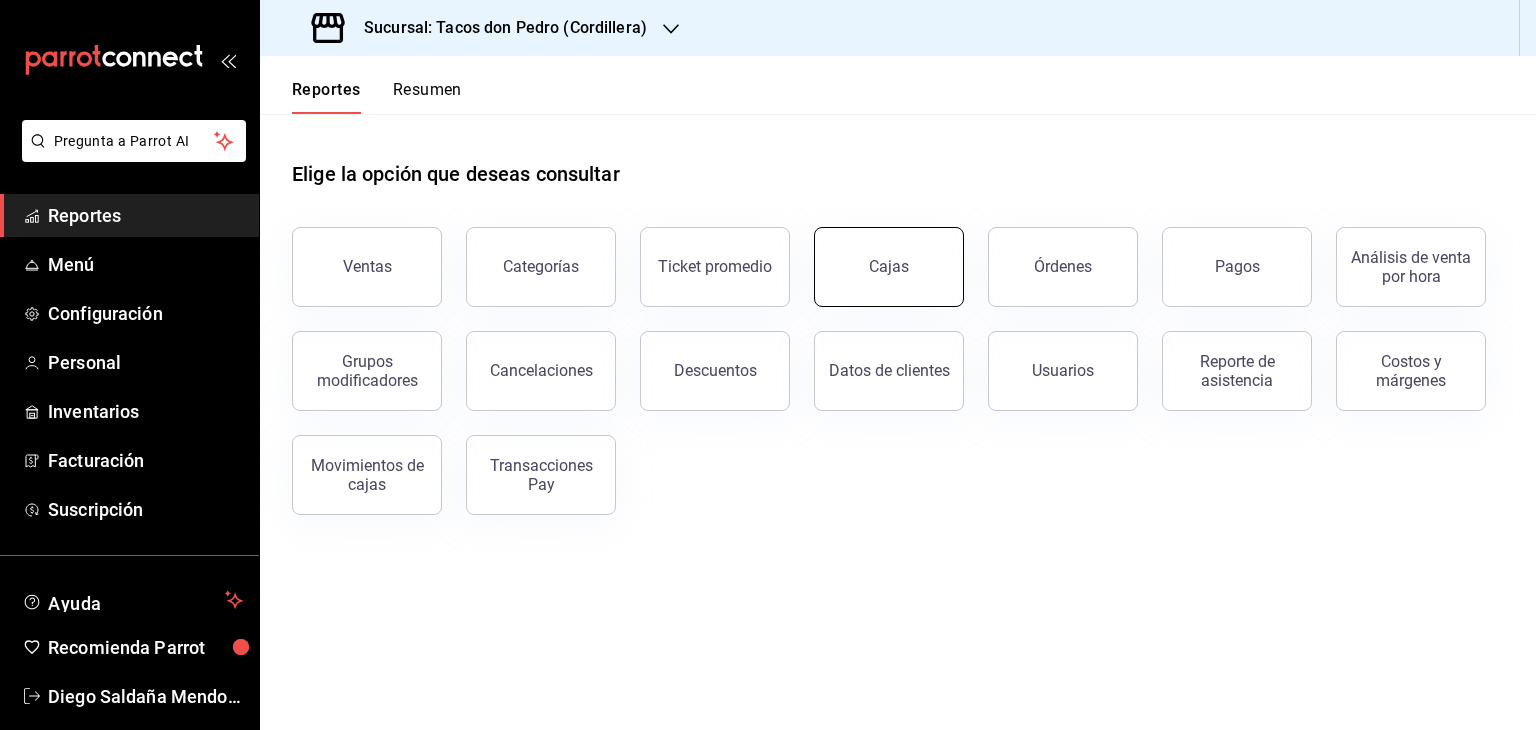 click on "Cajas" at bounding box center [889, 267] 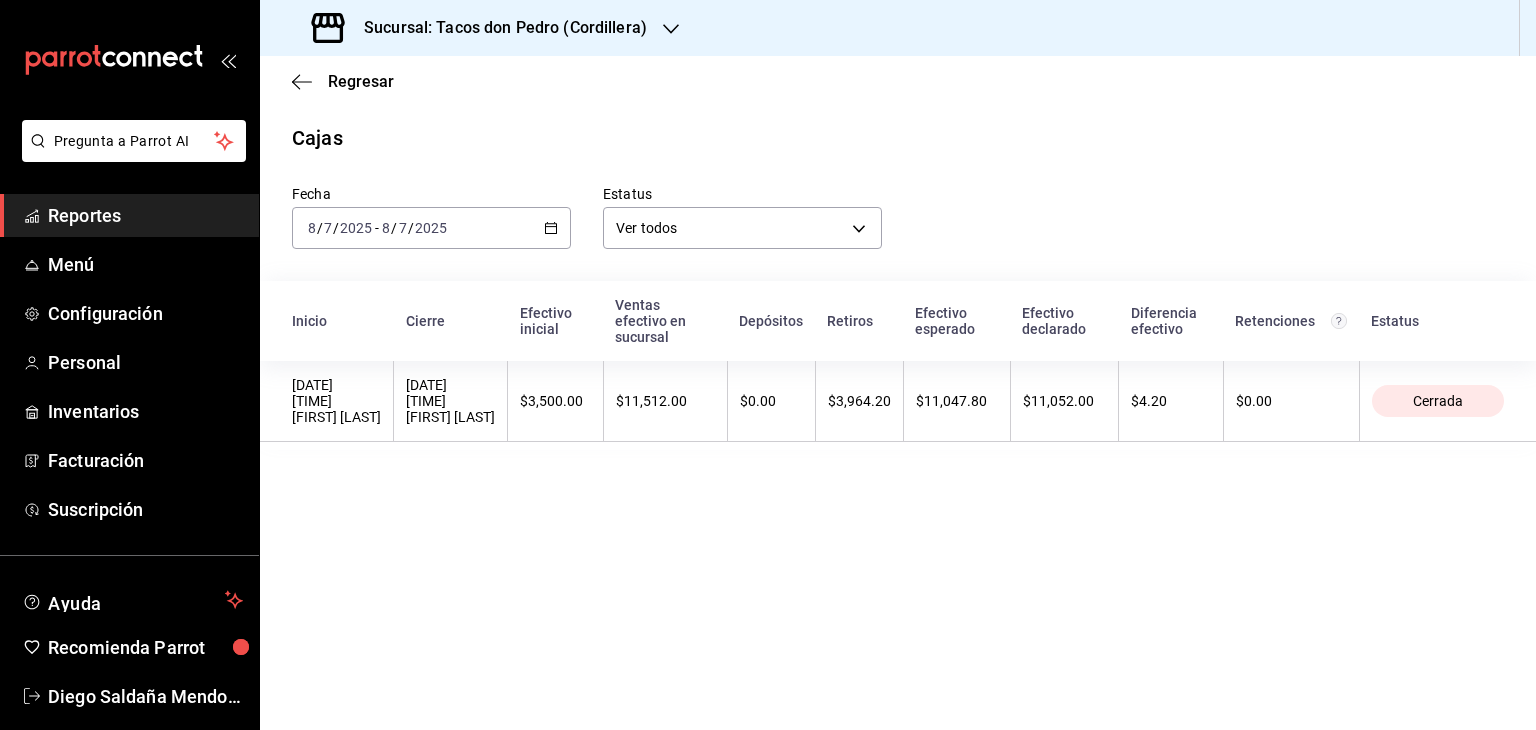 click on "$3,964.20" at bounding box center (859, 401) 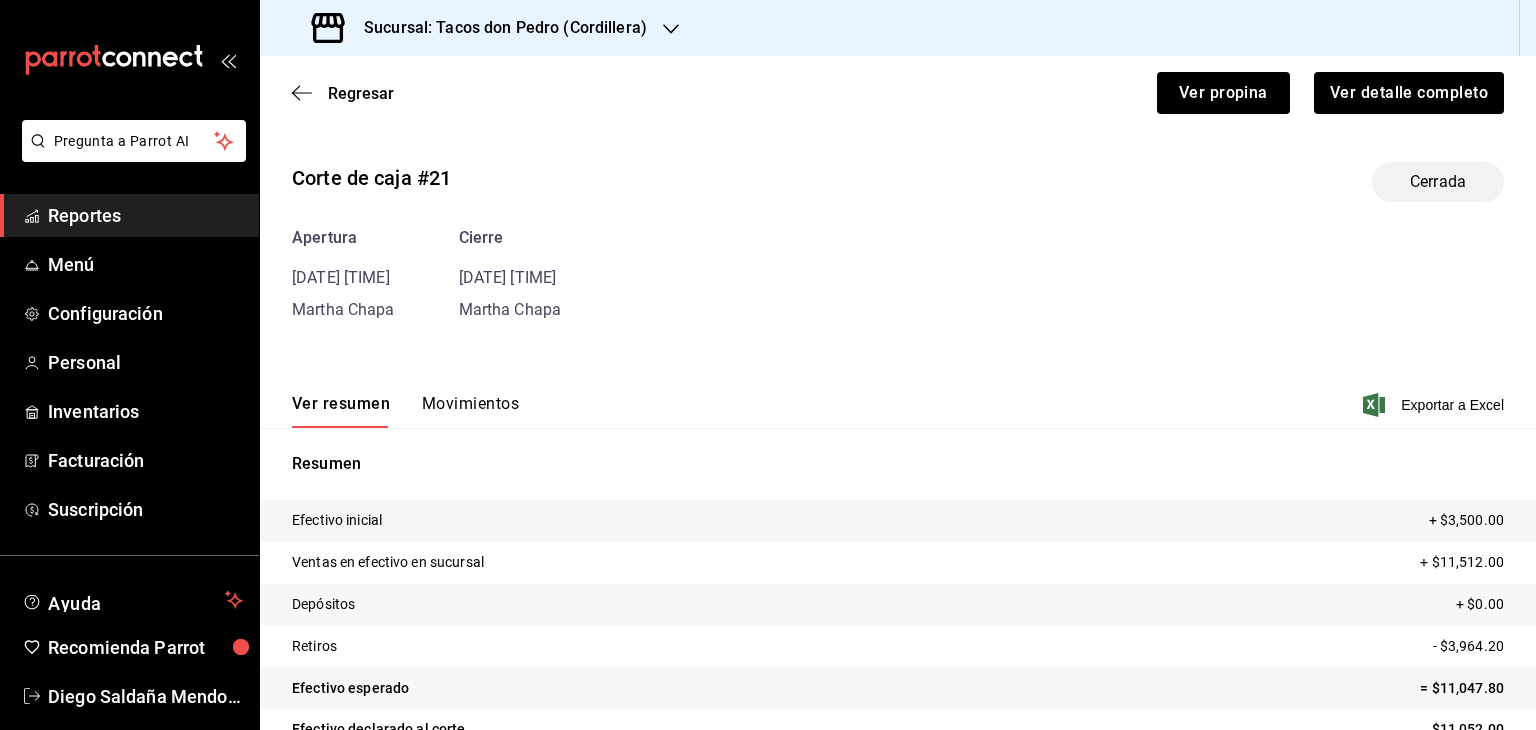 click on "Movimientos" at bounding box center (470, 411) 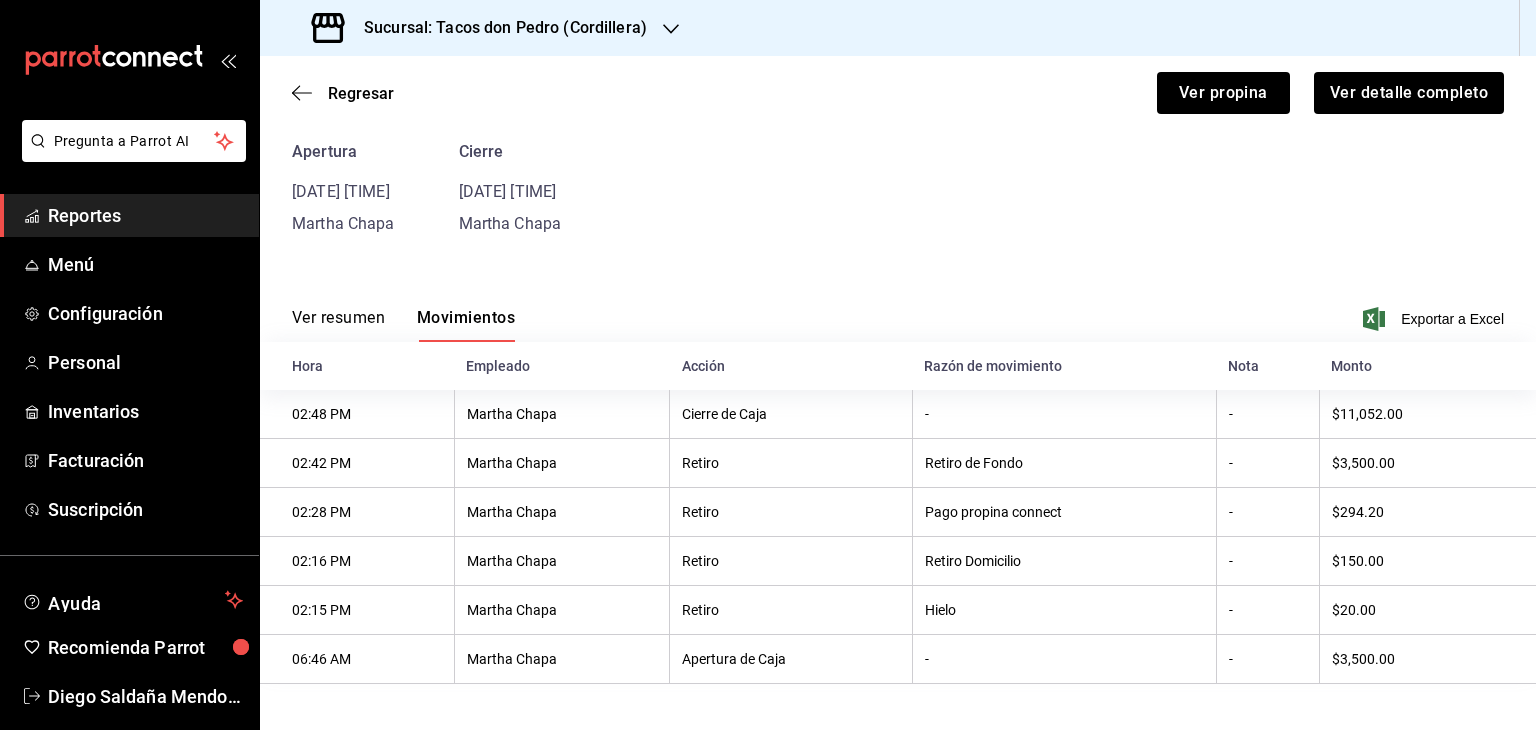 scroll, scrollTop: 92, scrollLeft: 0, axis: vertical 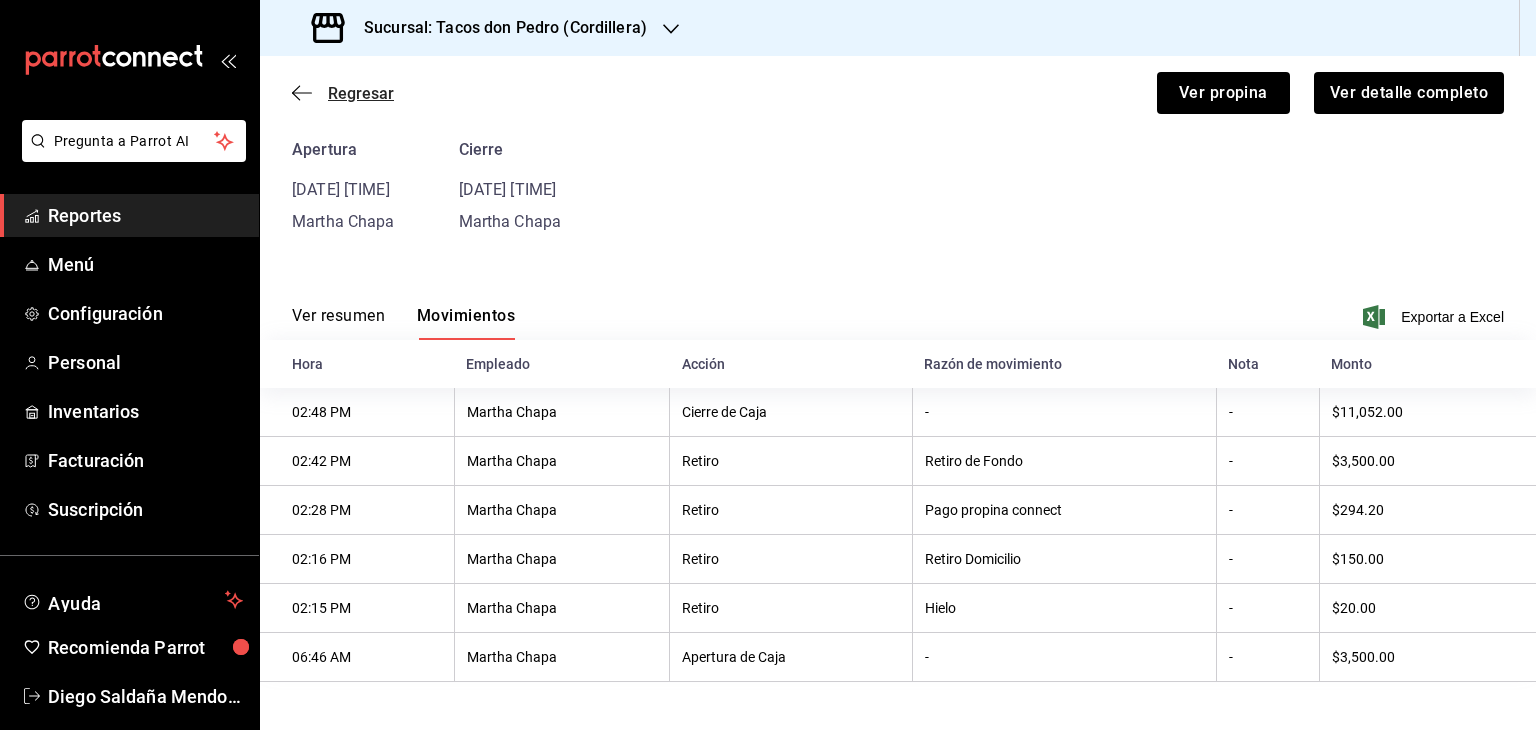 click 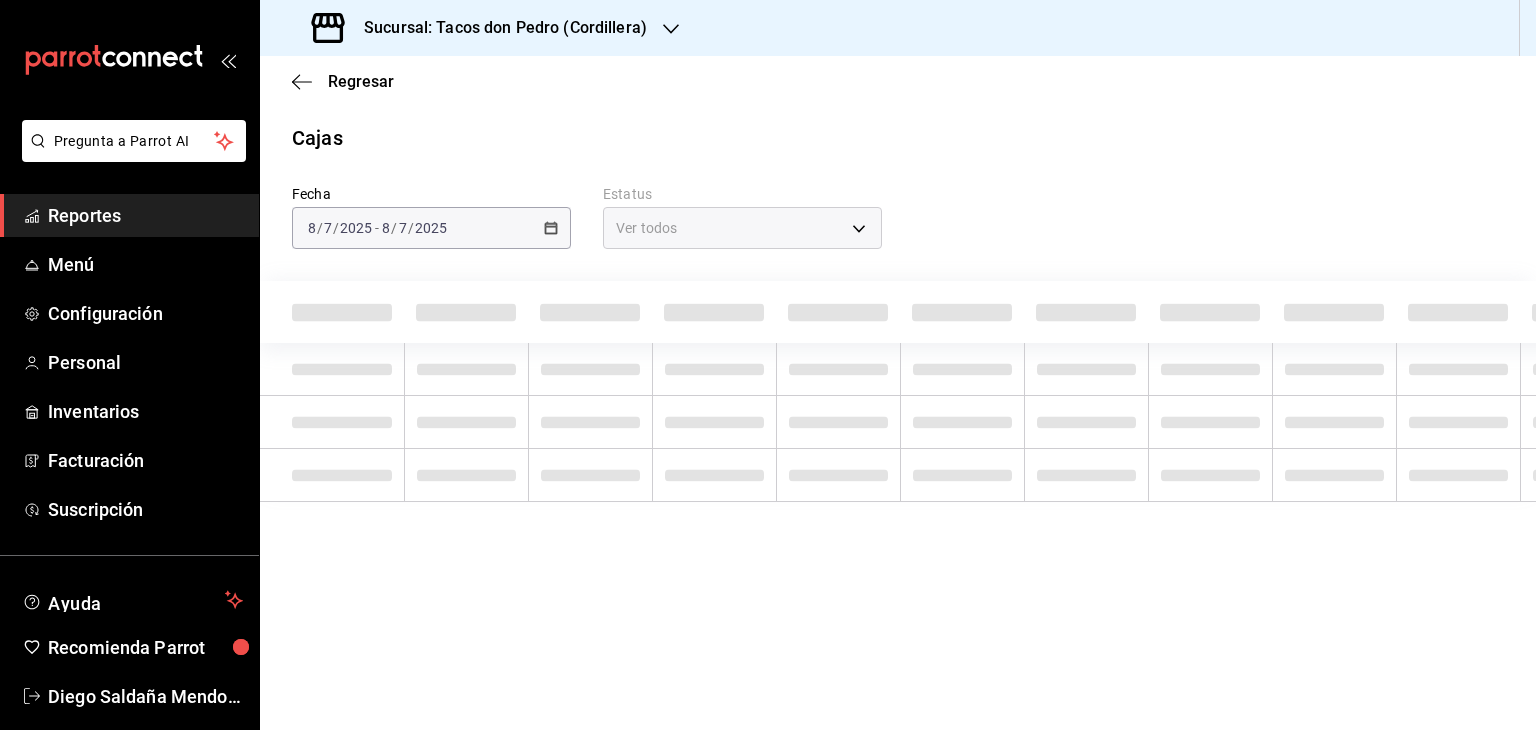 scroll, scrollTop: 0, scrollLeft: 0, axis: both 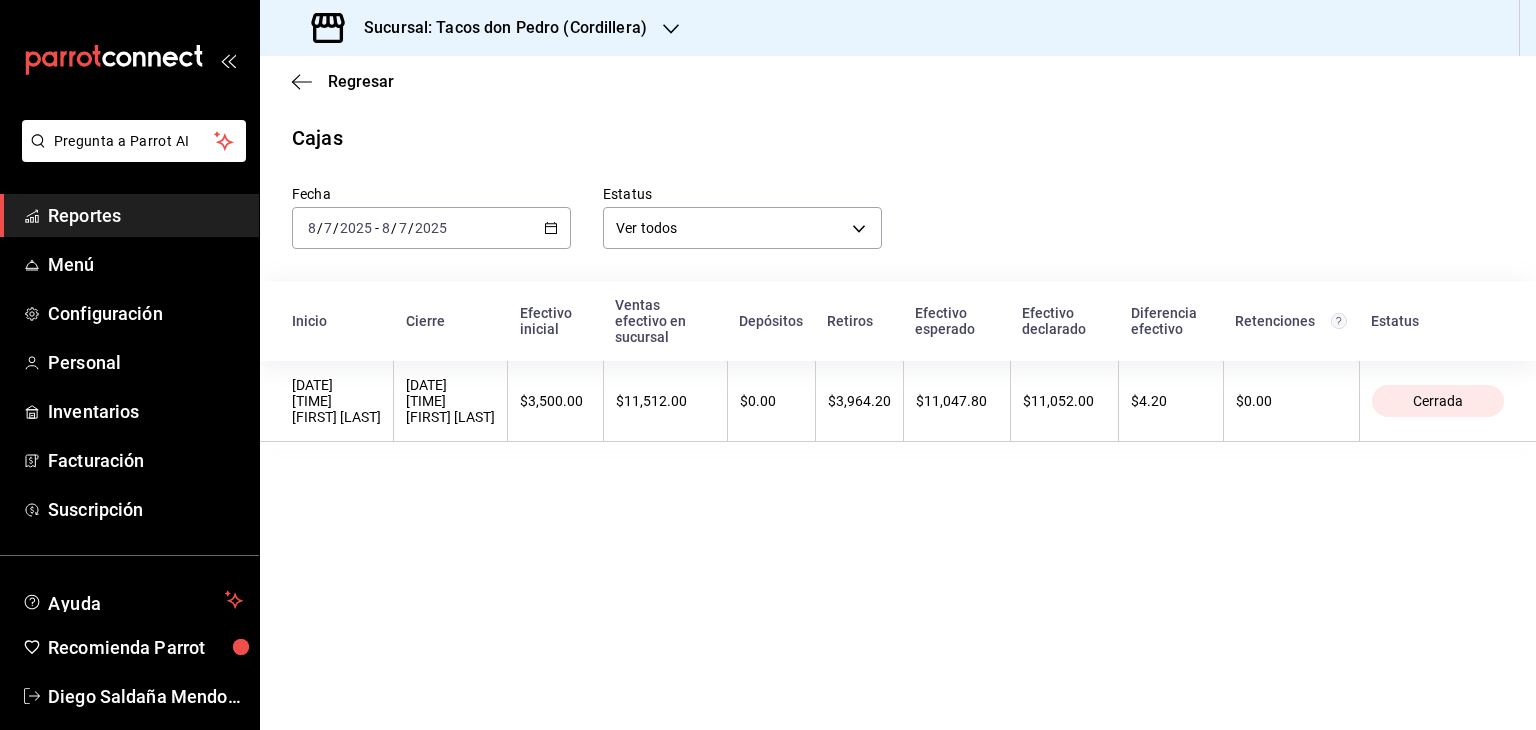click 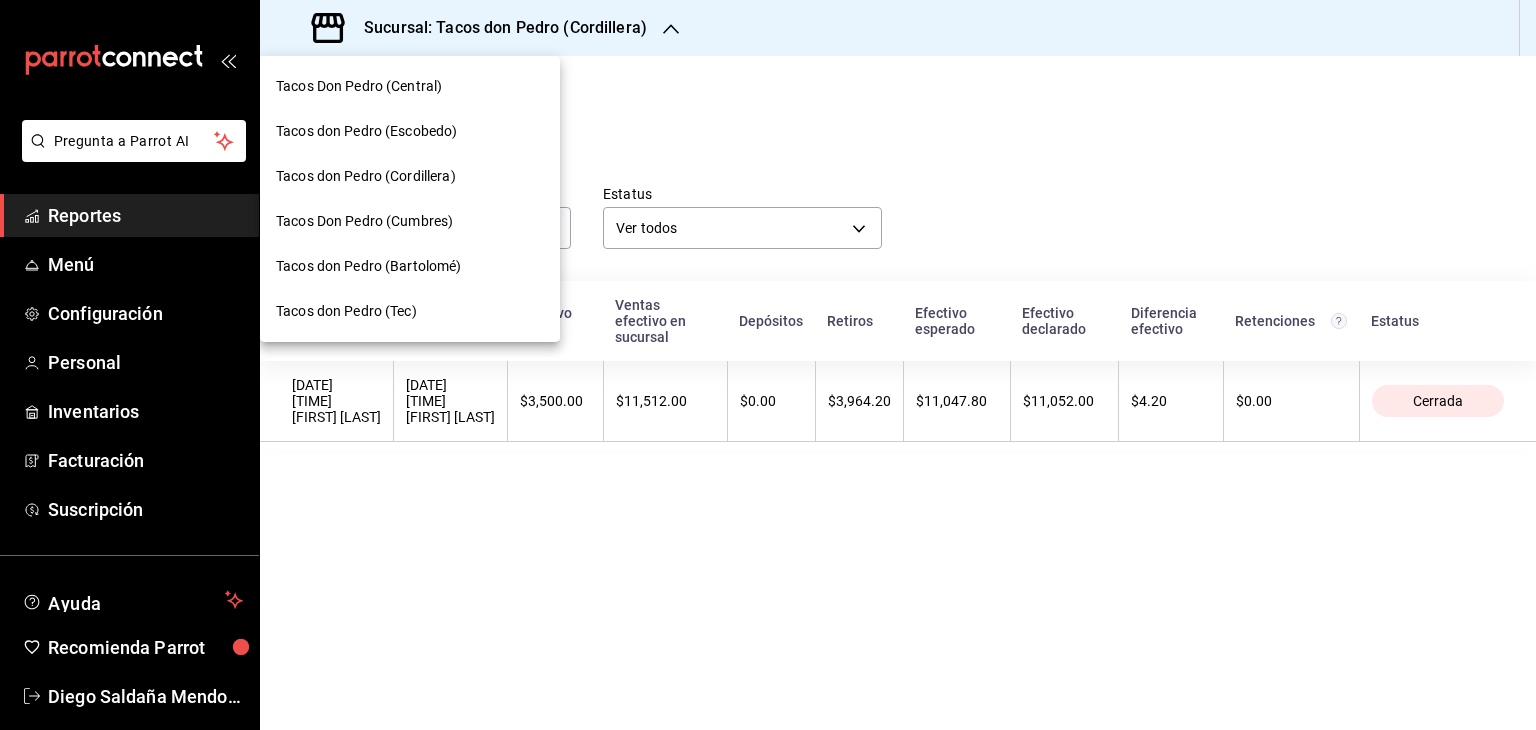 click on "Tacos don Pedro (Escobedo)" at bounding box center [410, 131] 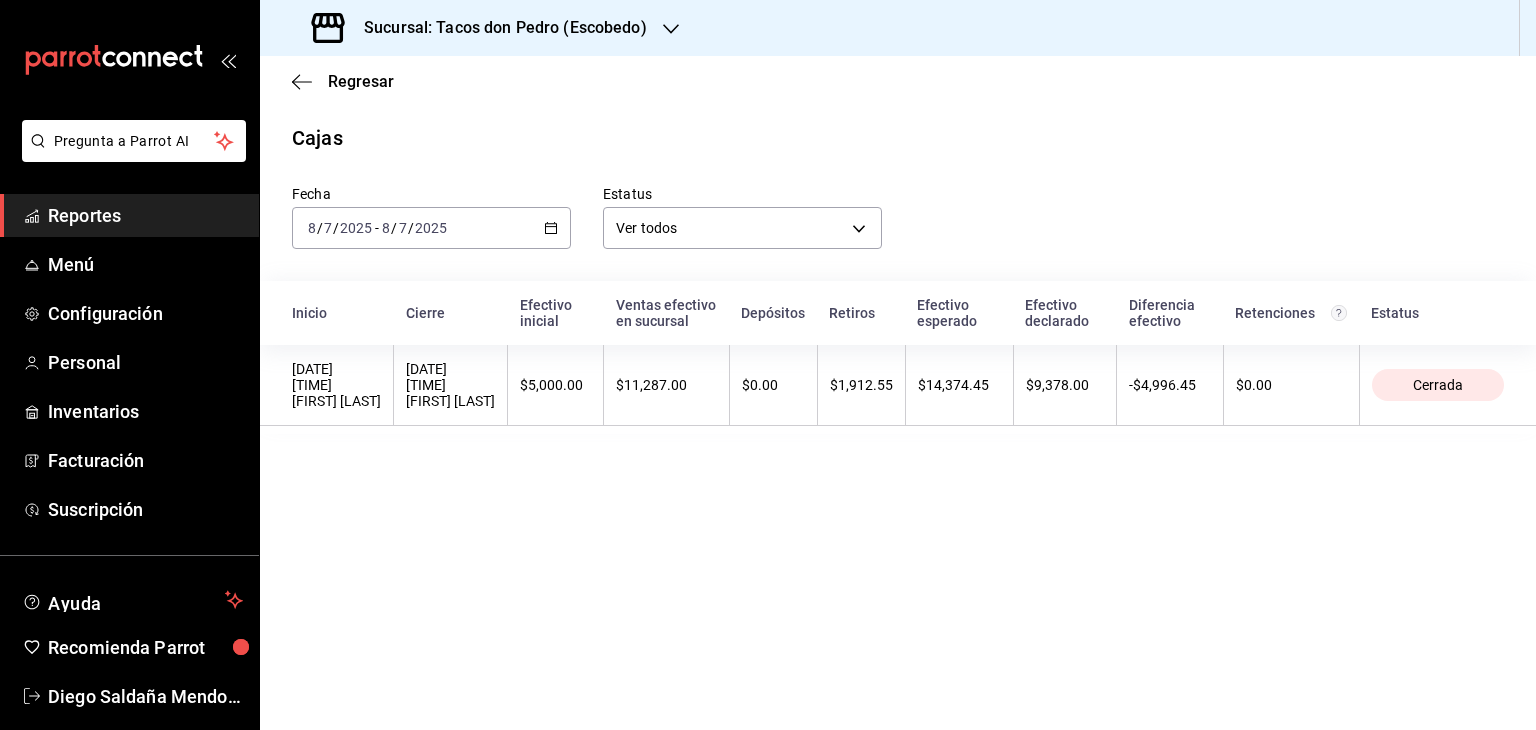 click on "Reportes" at bounding box center (145, 215) 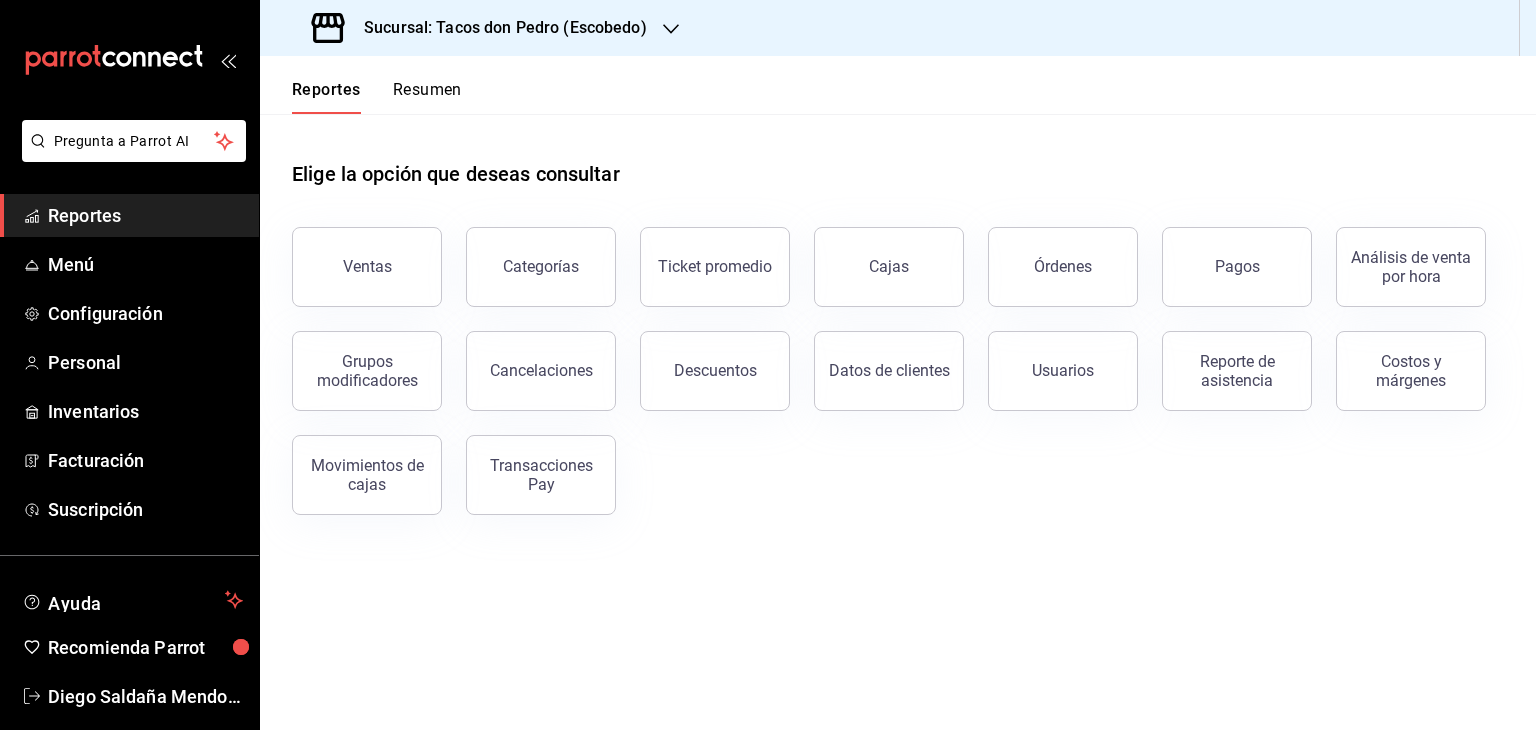 click on "Resumen" at bounding box center (427, 97) 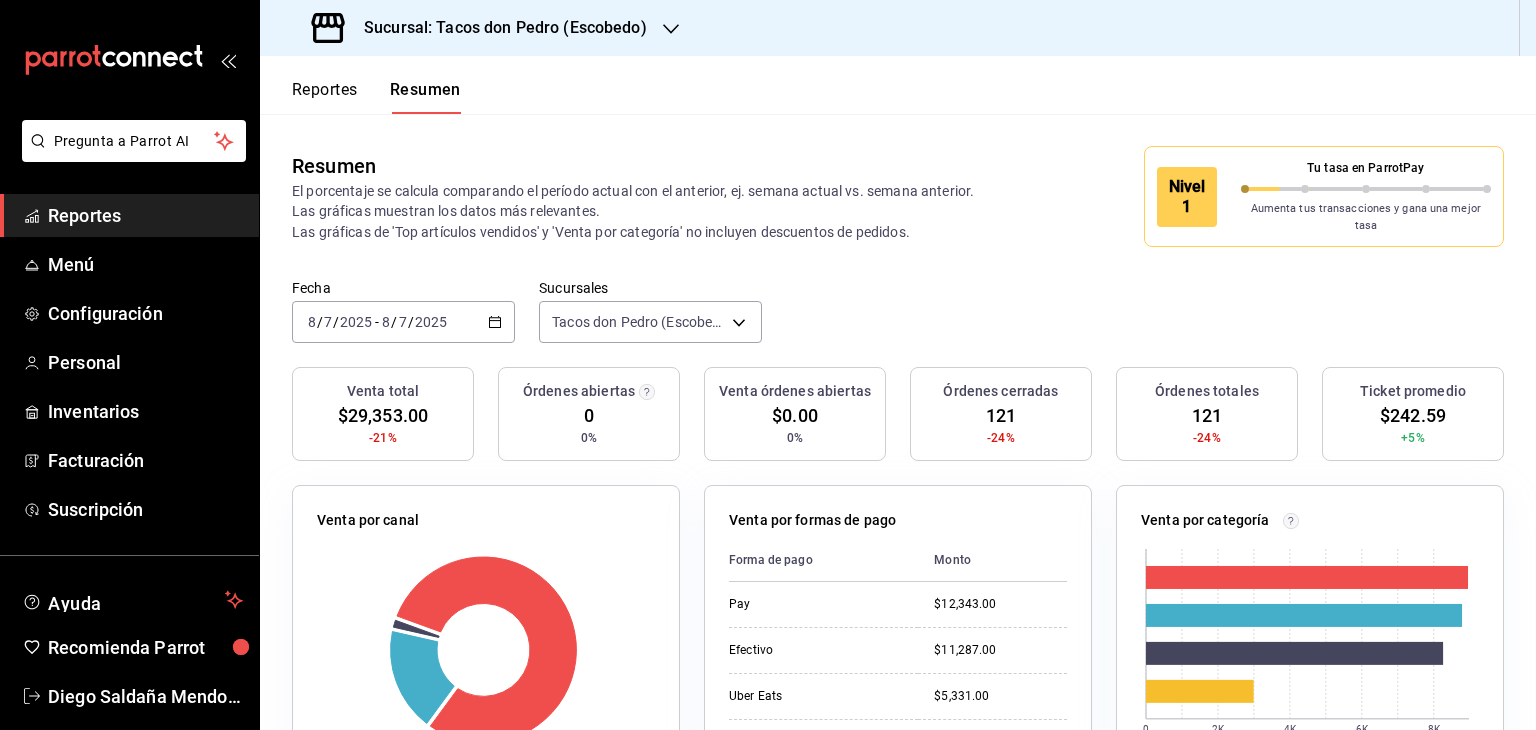 click on "Fecha 2025-08-07 8 / 7 / 2025 - 2025-08-07 8 / 7 / 2025 Sucursales Tacos don Pedro (Escobedo) [object Object]" at bounding box center (898, 323) 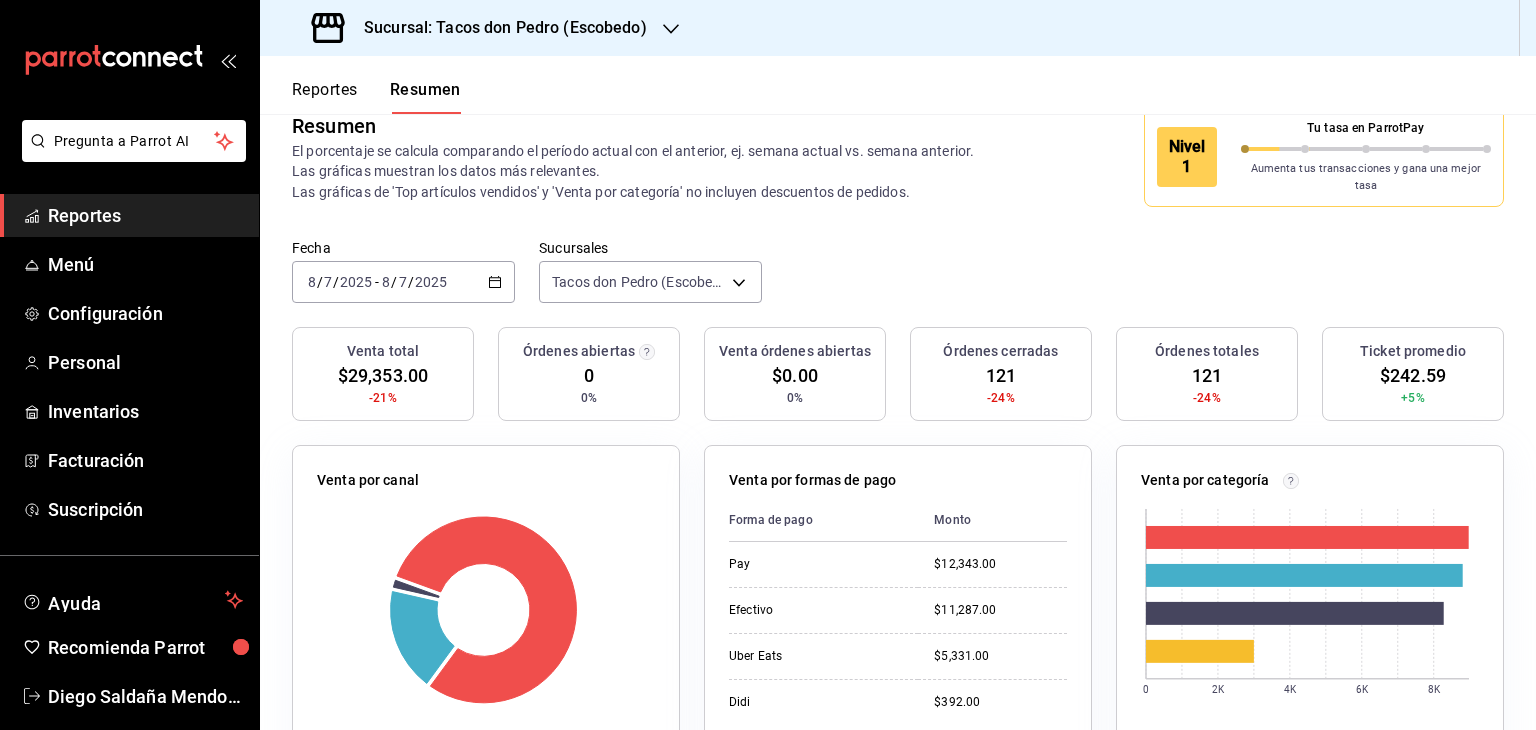 scroll, scrollTop: 0, scrollLeft: 0, axis: both 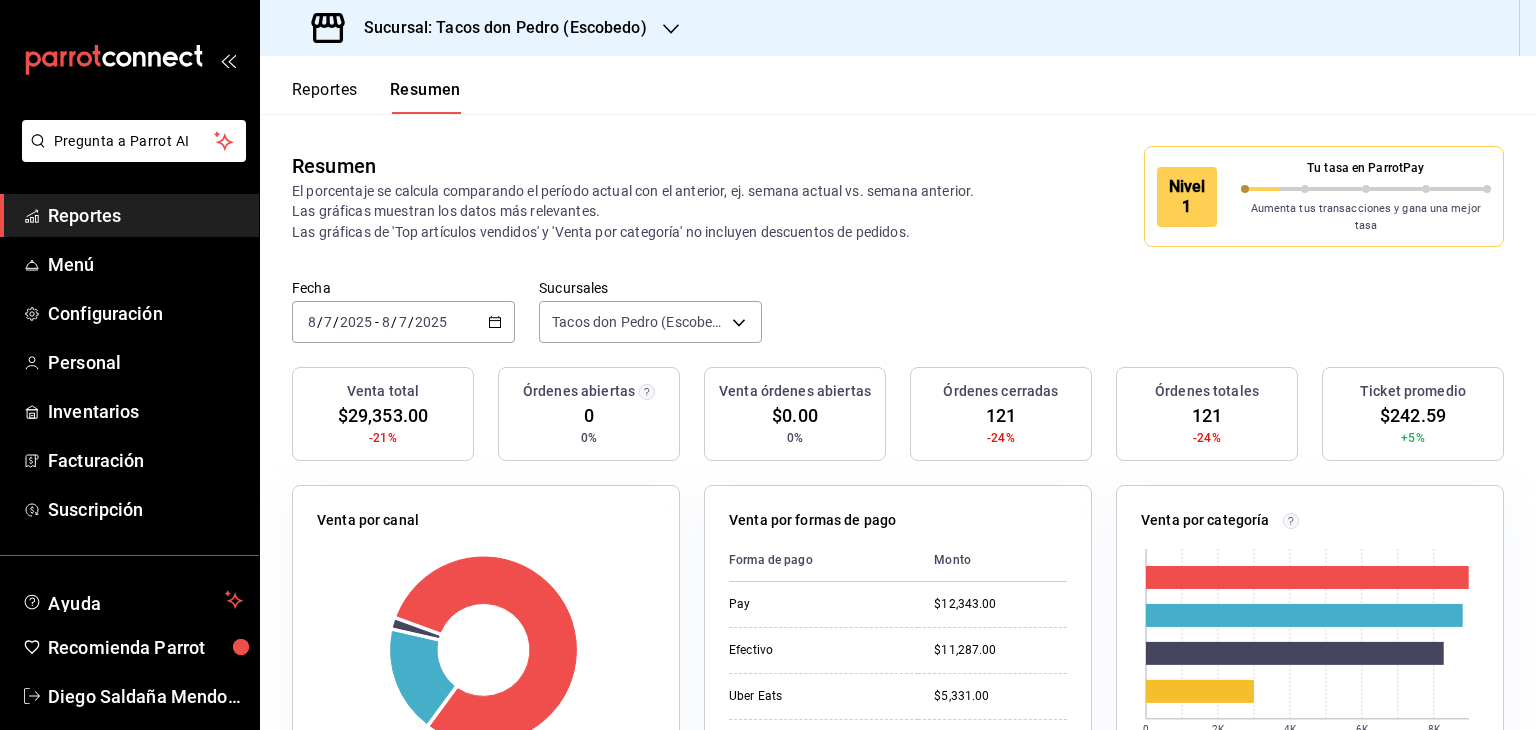 click on "Reportes" at bounding box center [145, 215] 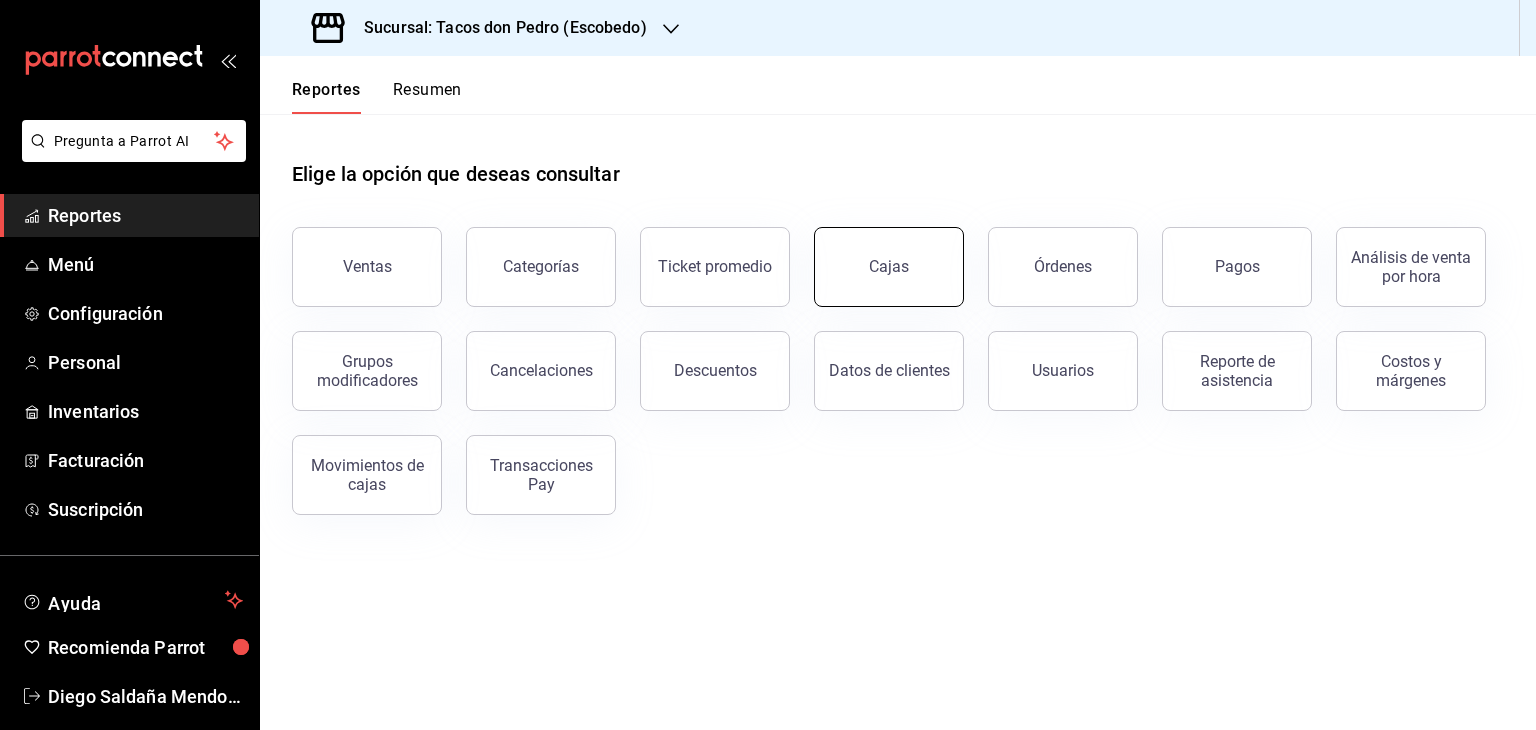click on "Cajas" at bounding box center [889, 266] 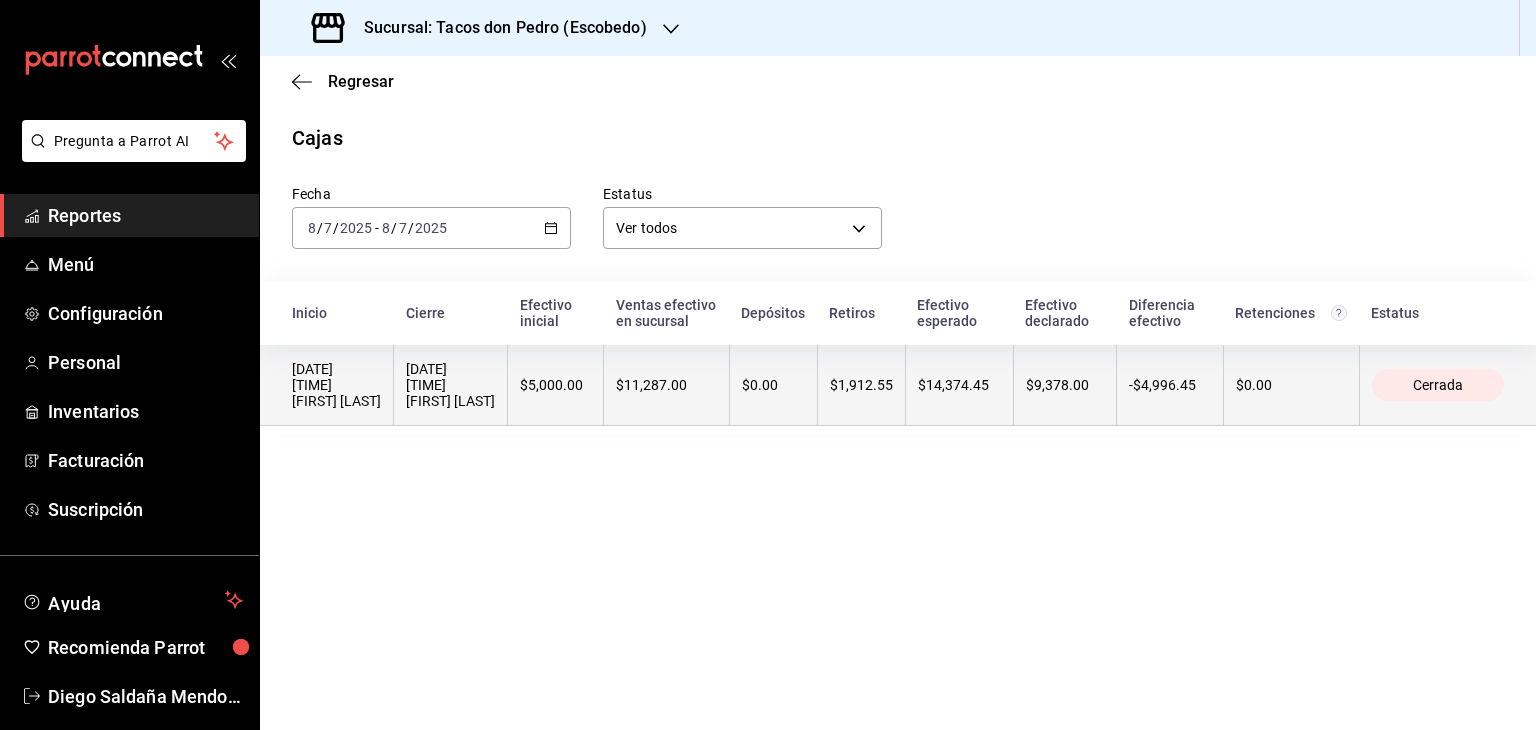 click on "$0.00" at bounding box center [773, 385] 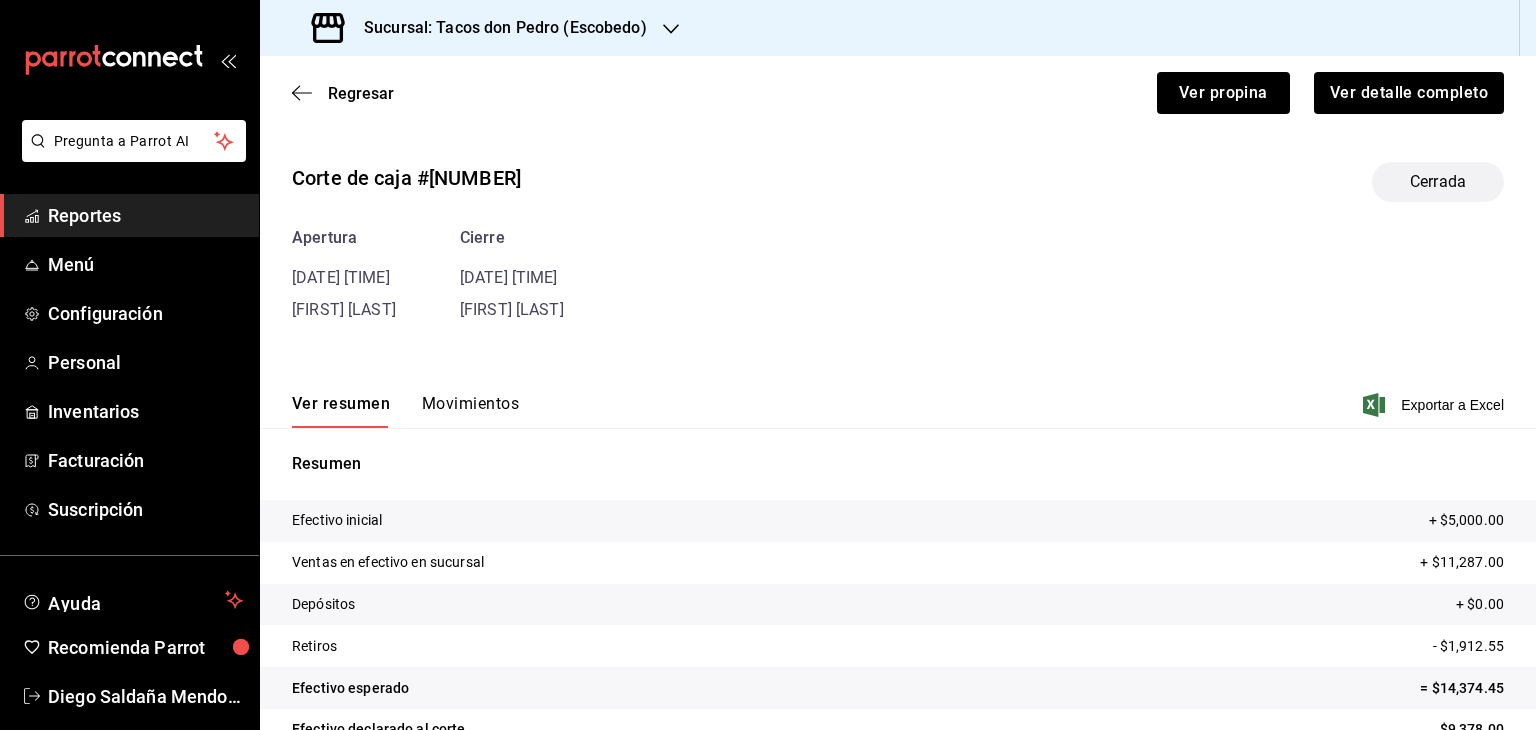 click on "Movimientos" at bounding box center [470, 411] 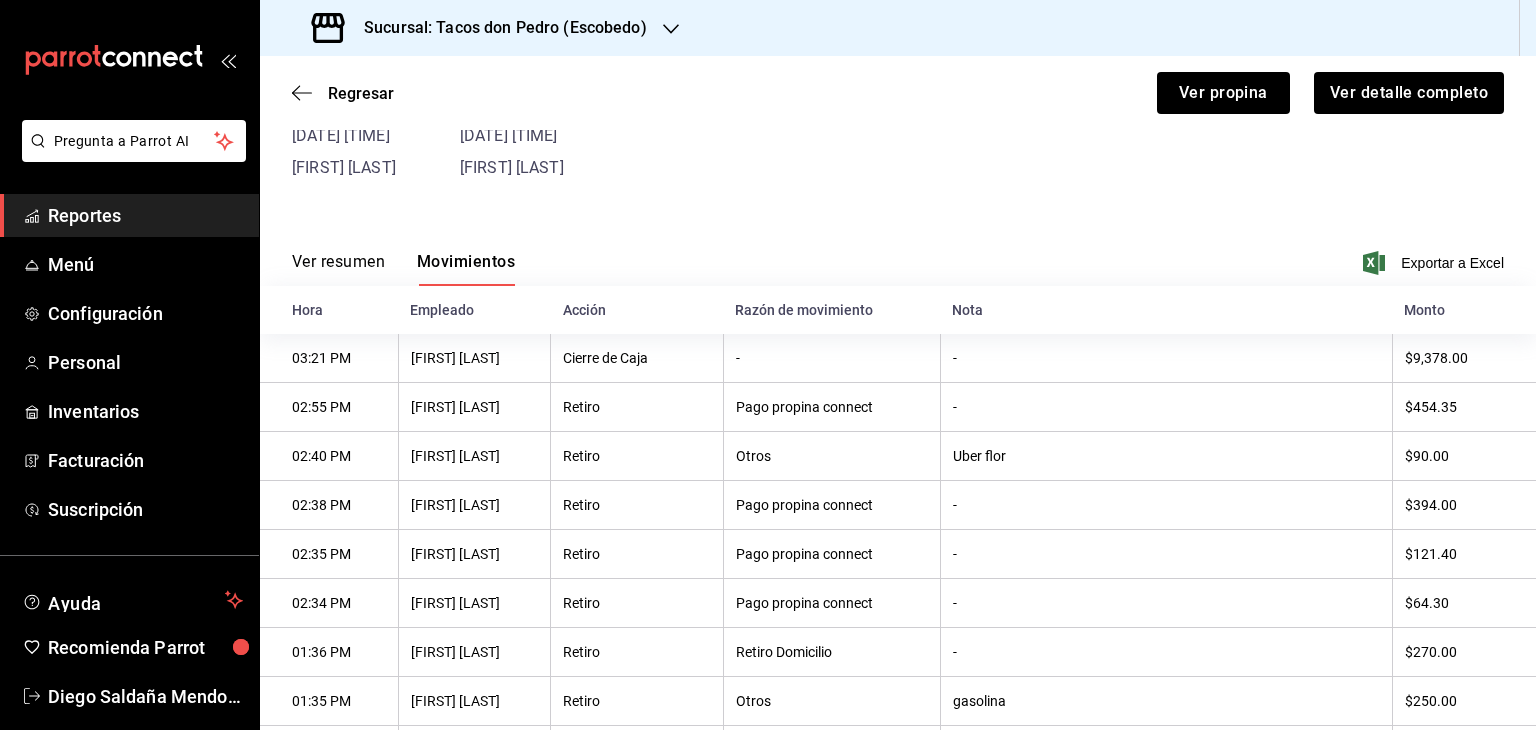 scroll, scrollTop: 135, scrollLeft: 0, axis: vertical 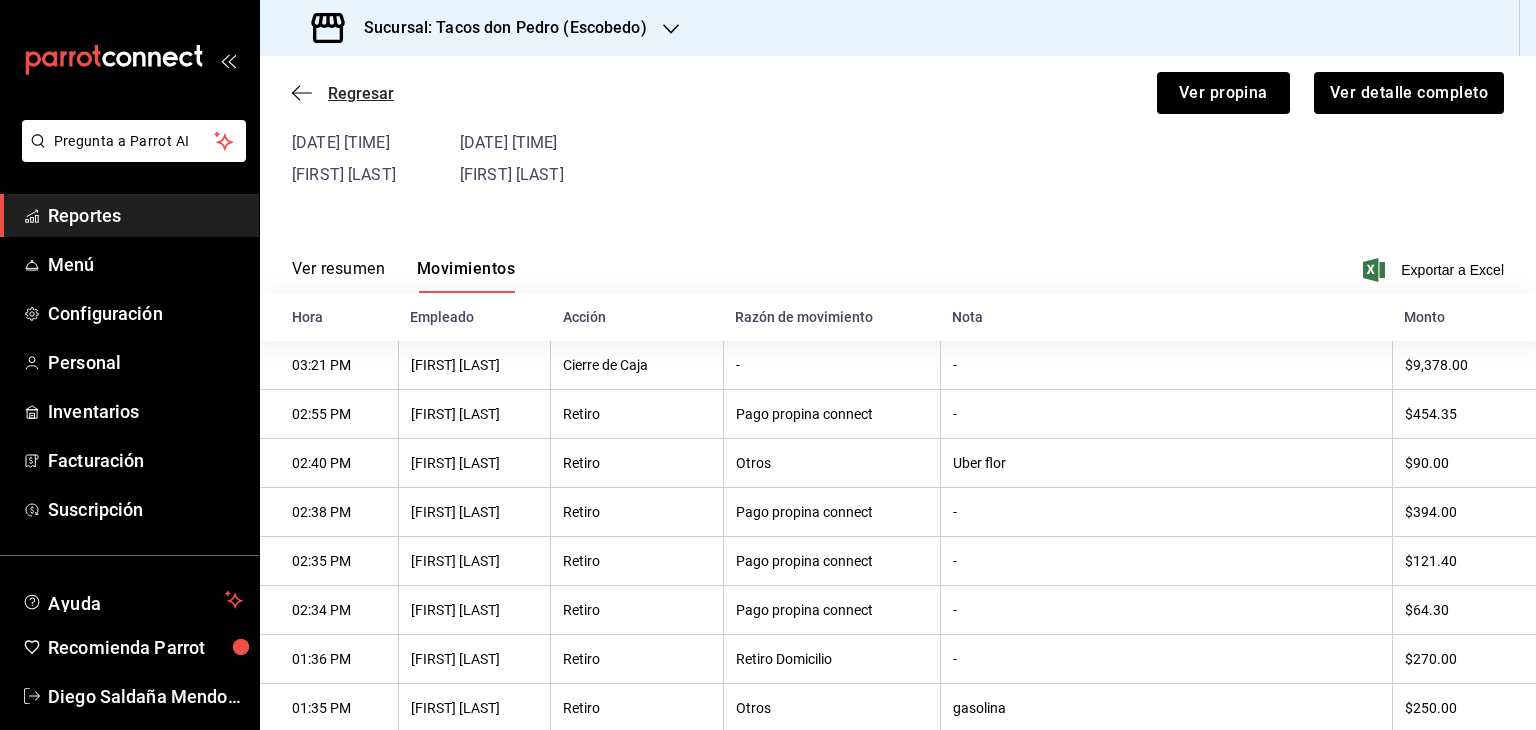 click 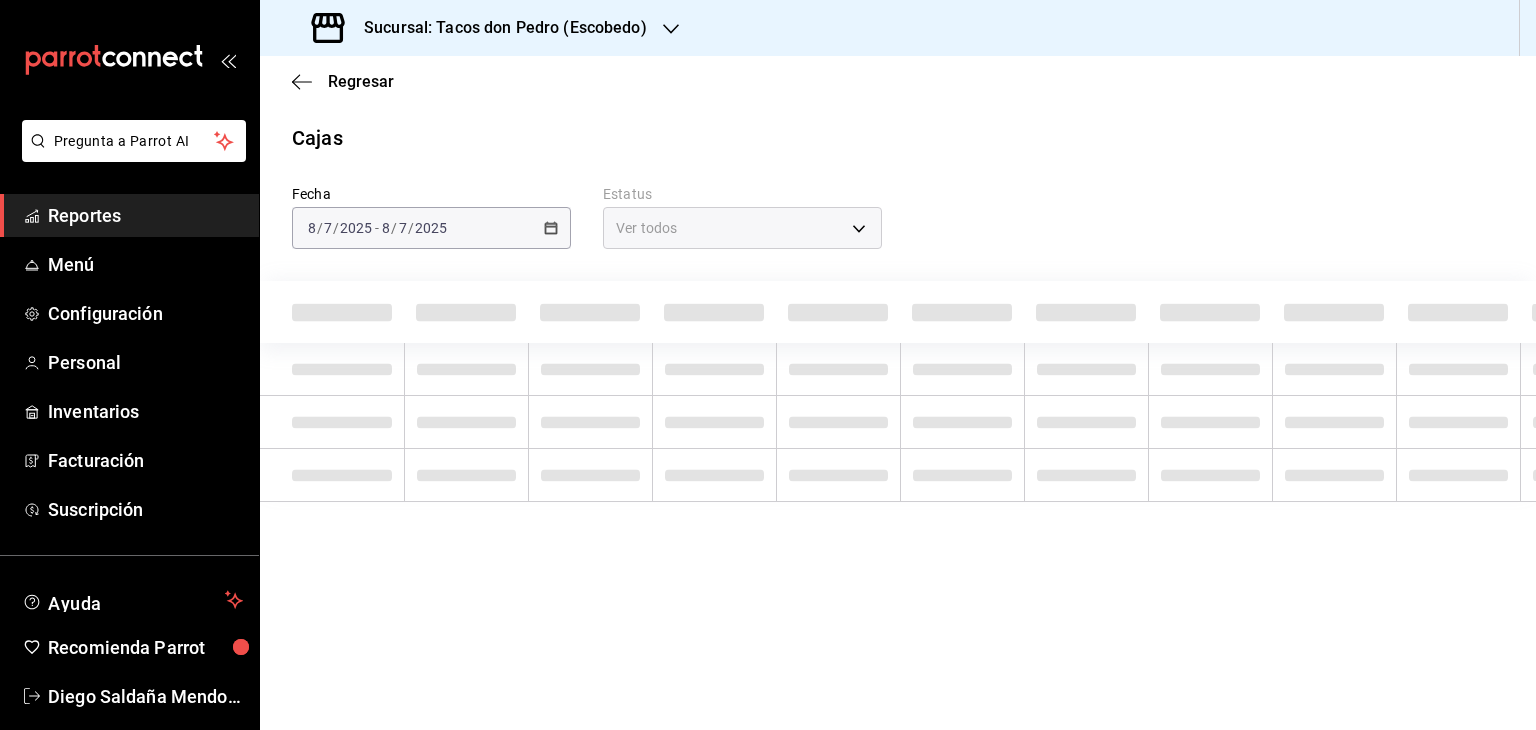 scroll, scrollTop: 0, scrollLeft: 0, axis: both 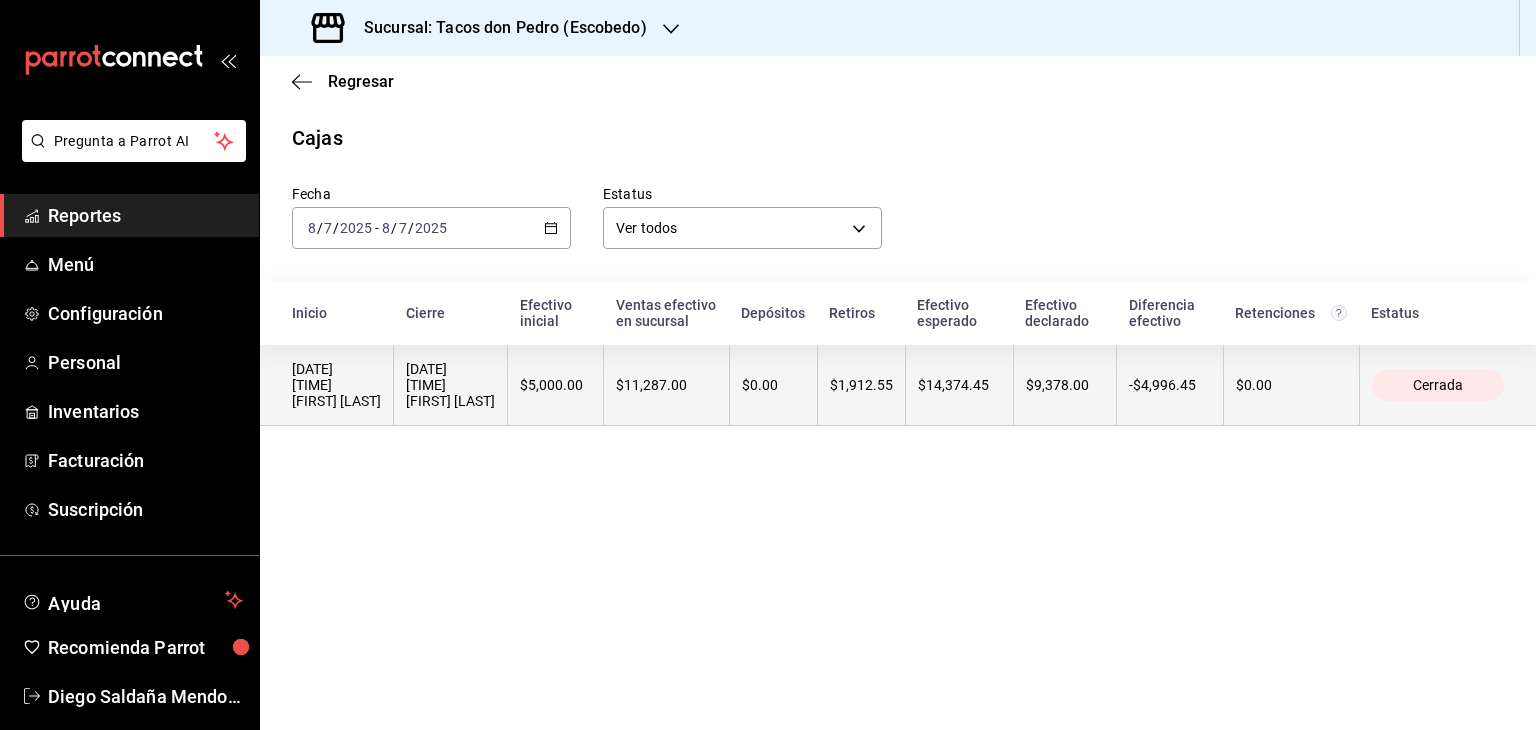 click on "$9,378.00" at bounding box center [1064, 385] 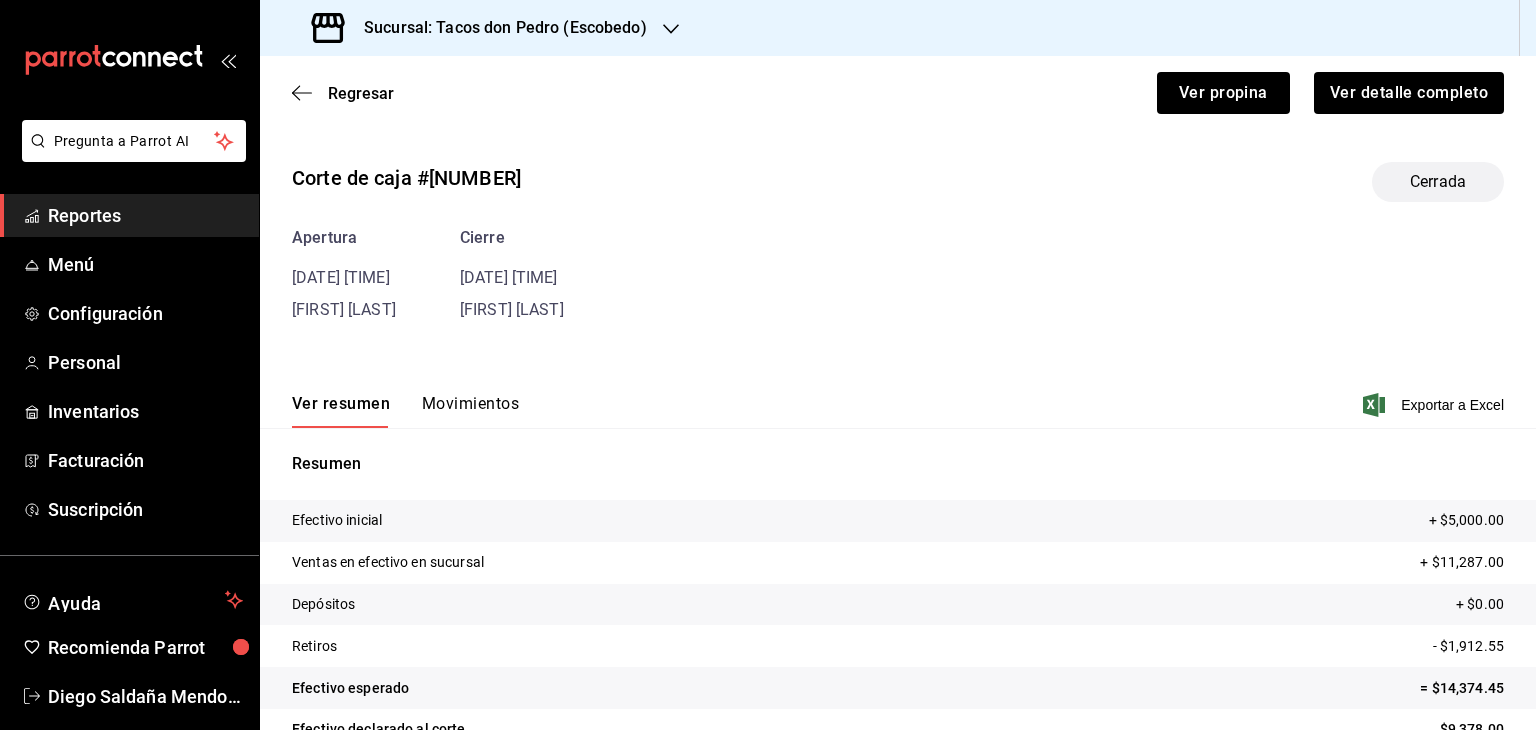 click on "Movimientos" at bounding box center (470, 411) 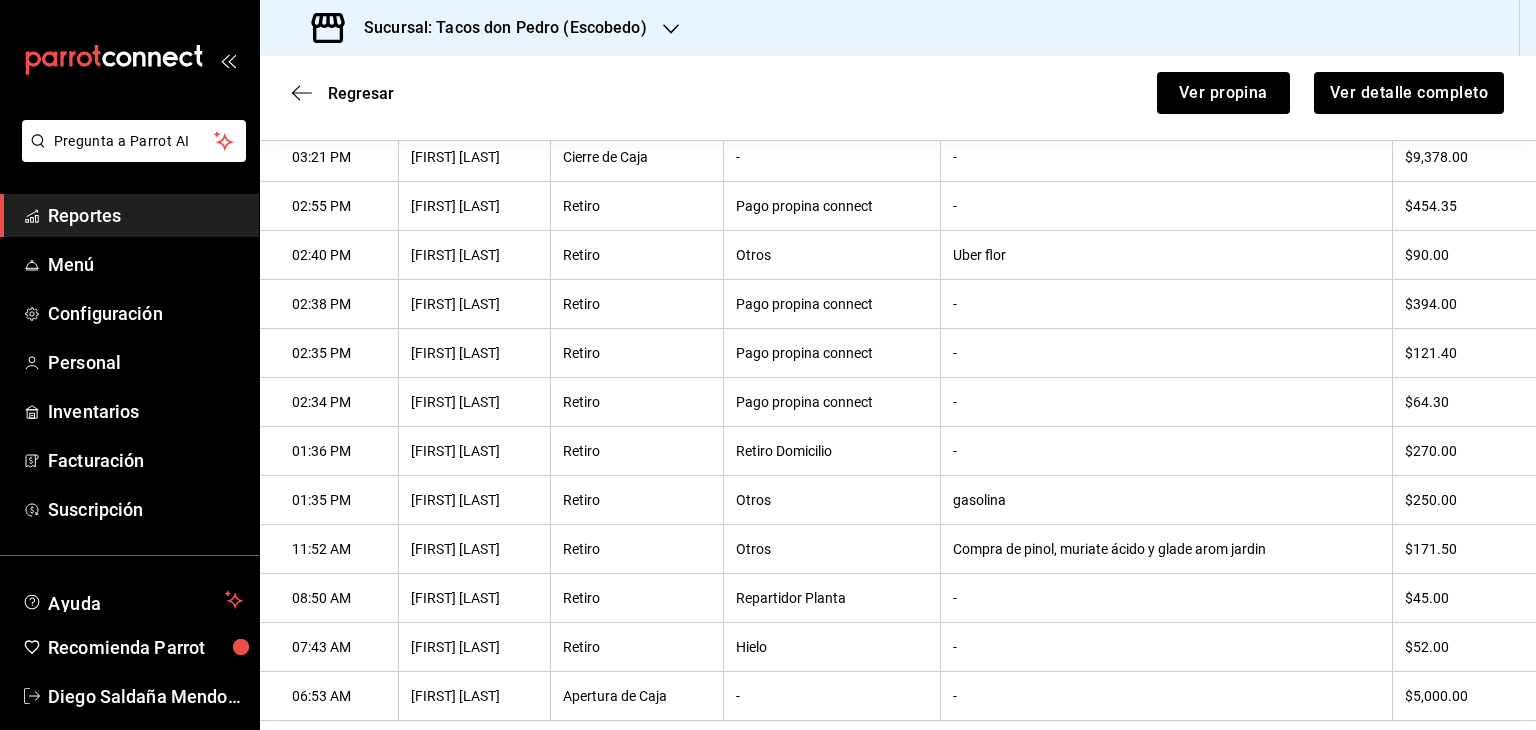 scroll, scrollTop: 388, scrollLeft: 0, axis: vertical 